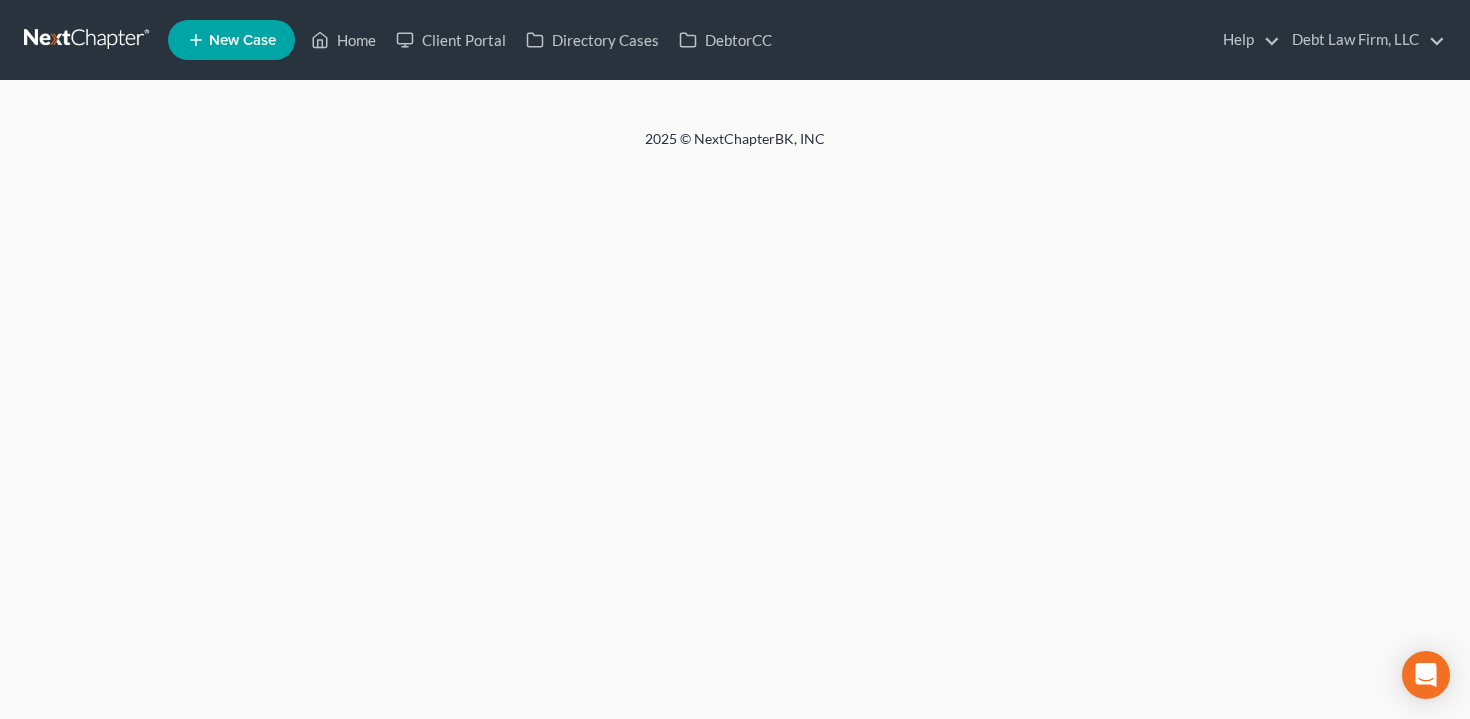 scroll, scrollTop: 0, scrollLeft: 0, axis: both 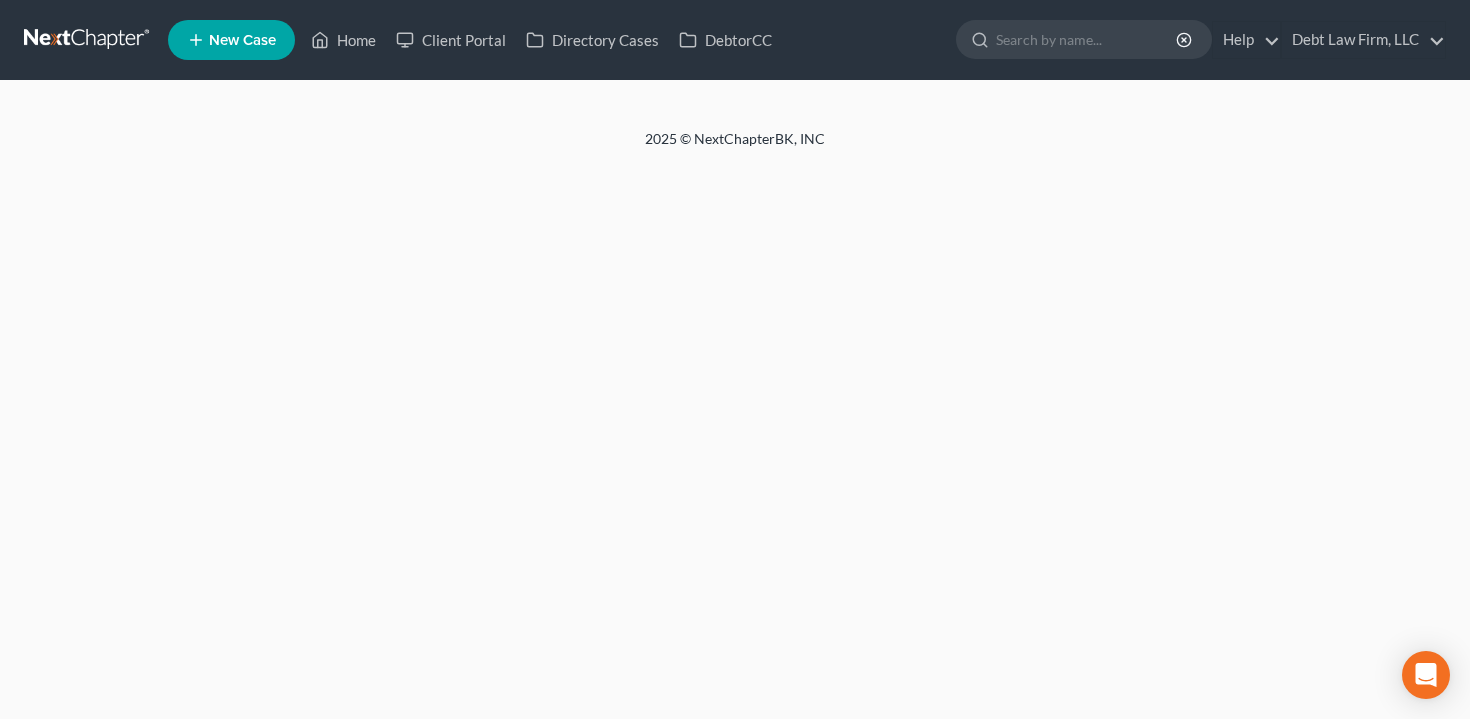 select on "3" 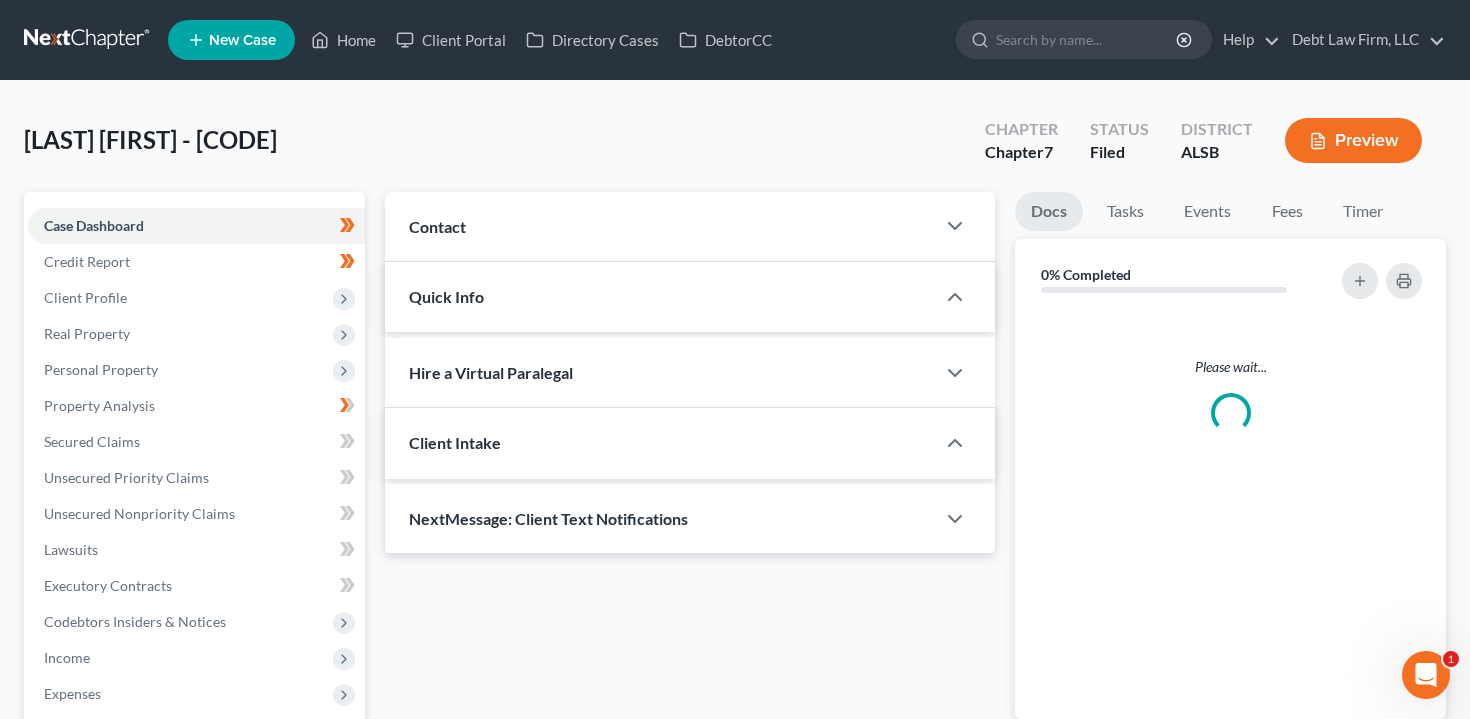 scroll, scrollTop: 0, scrollLeft: 0, axis: both 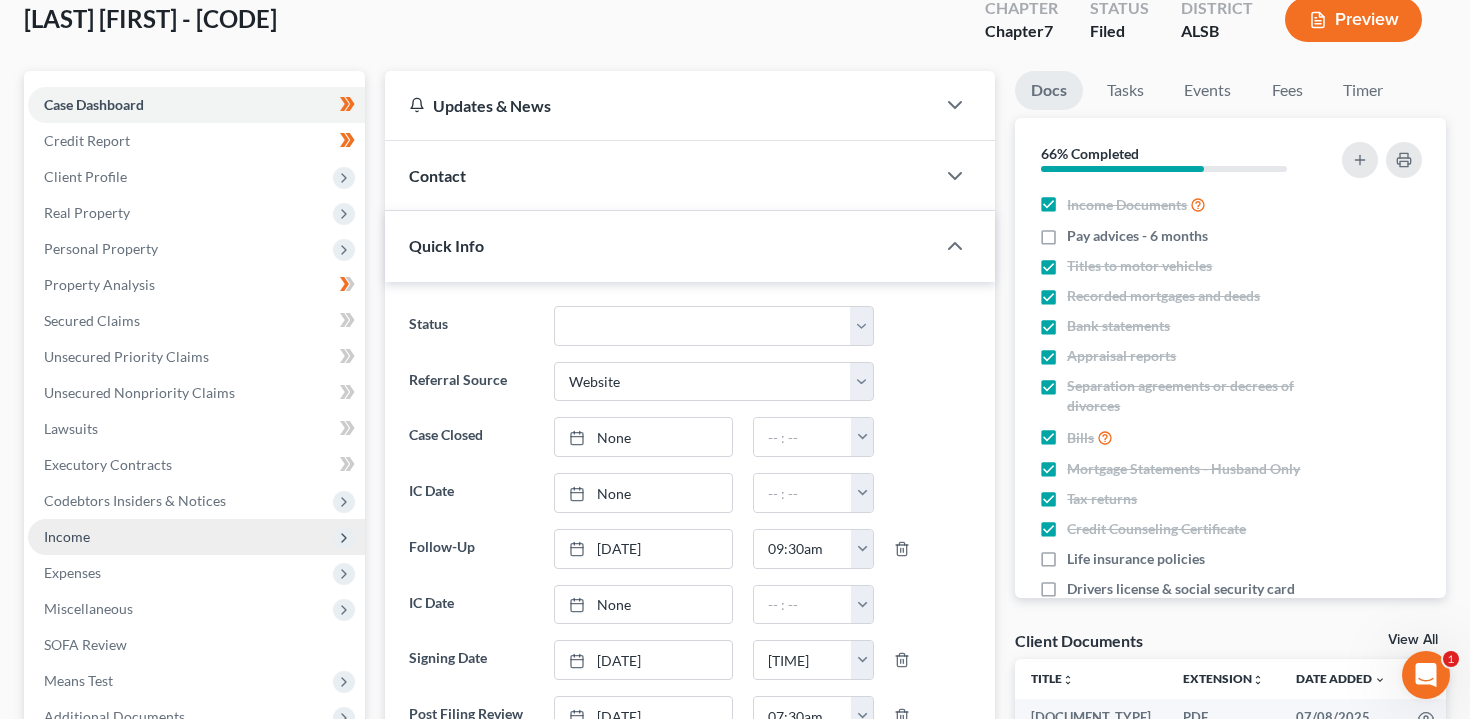 click on "Income" at bounding box center [196, 537] 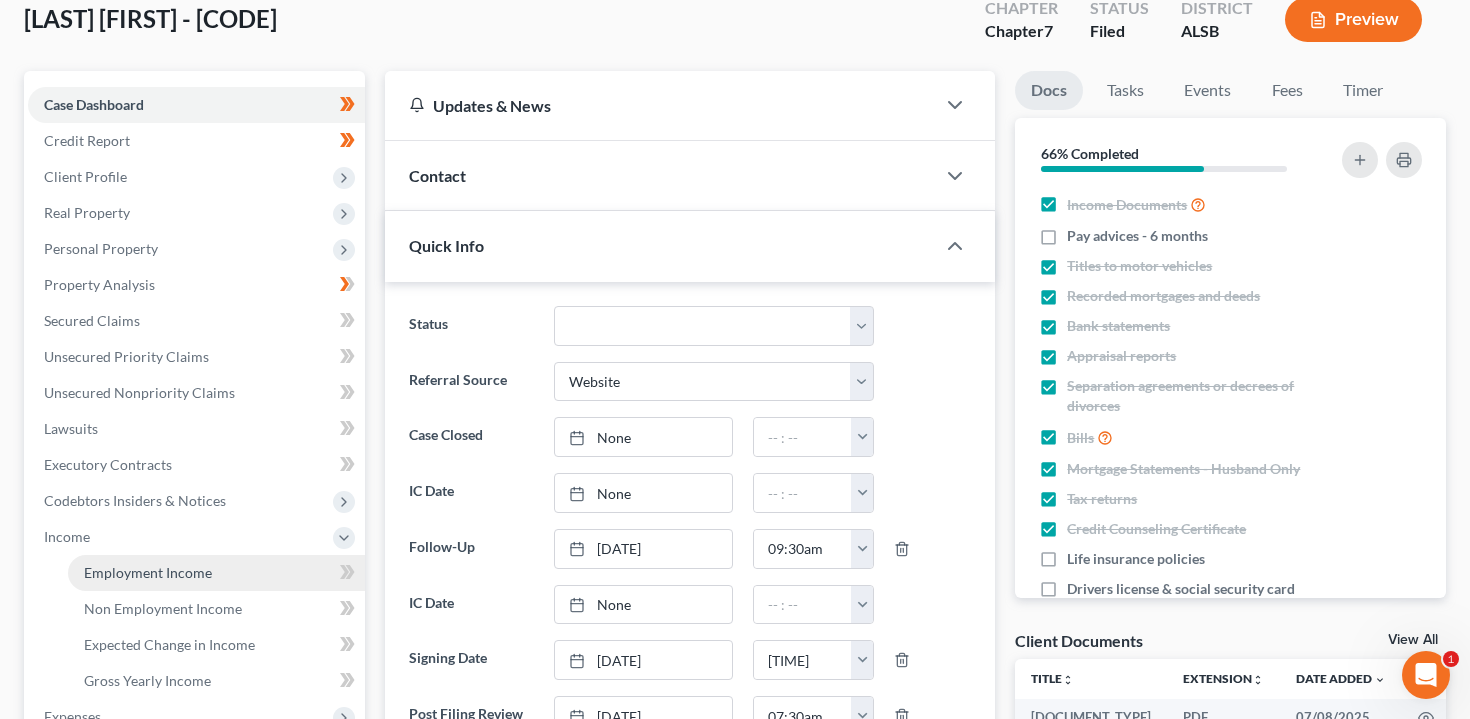 click on "Employment Income" at bounding box center [148, 572] 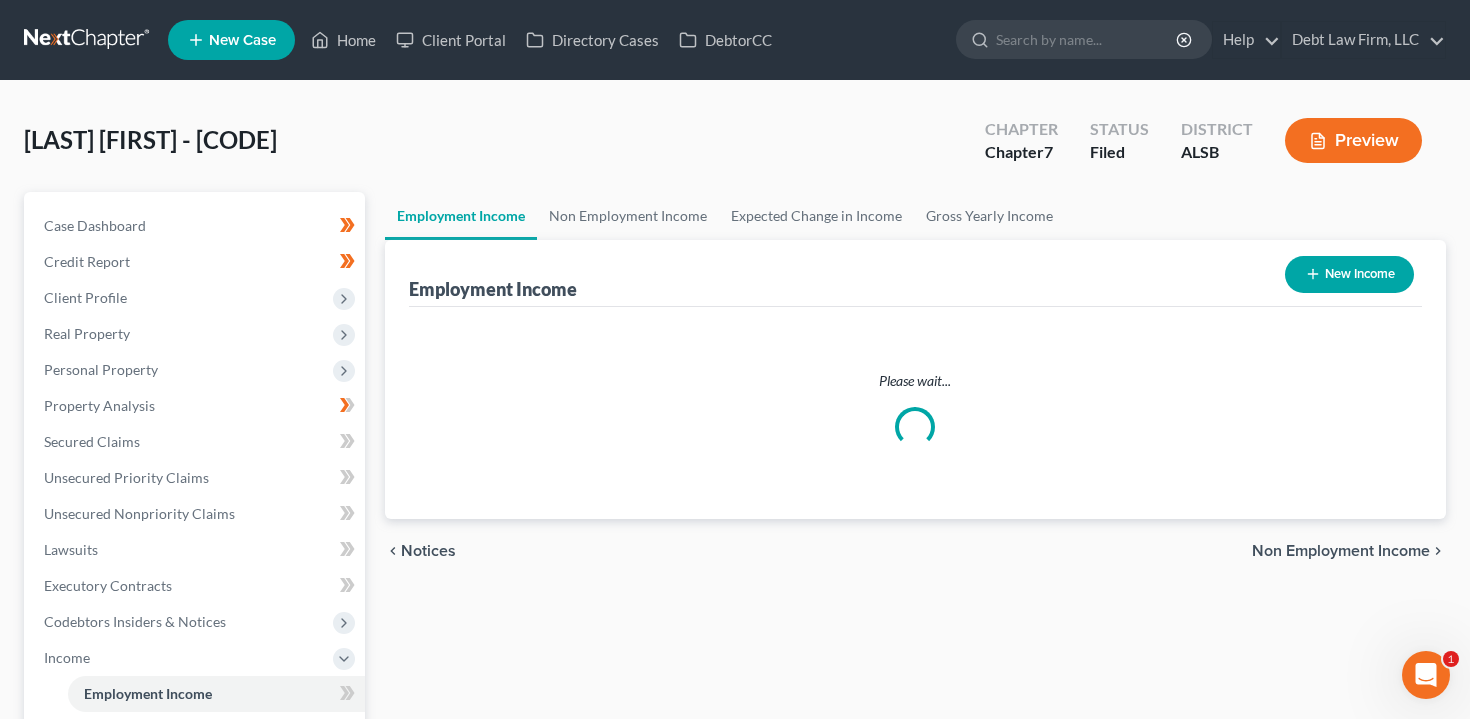 scroll, scrollTop: 0, scrollLeft: 0, axis: both 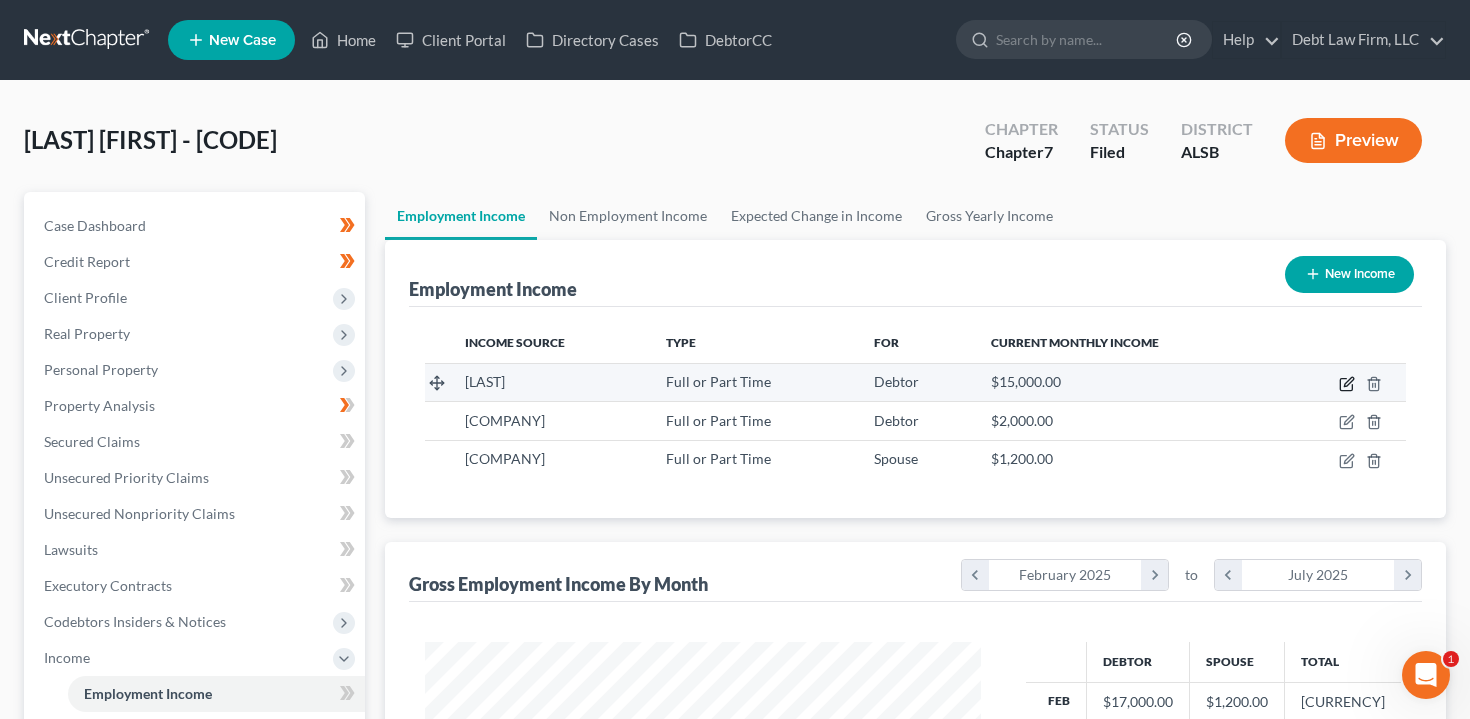 click 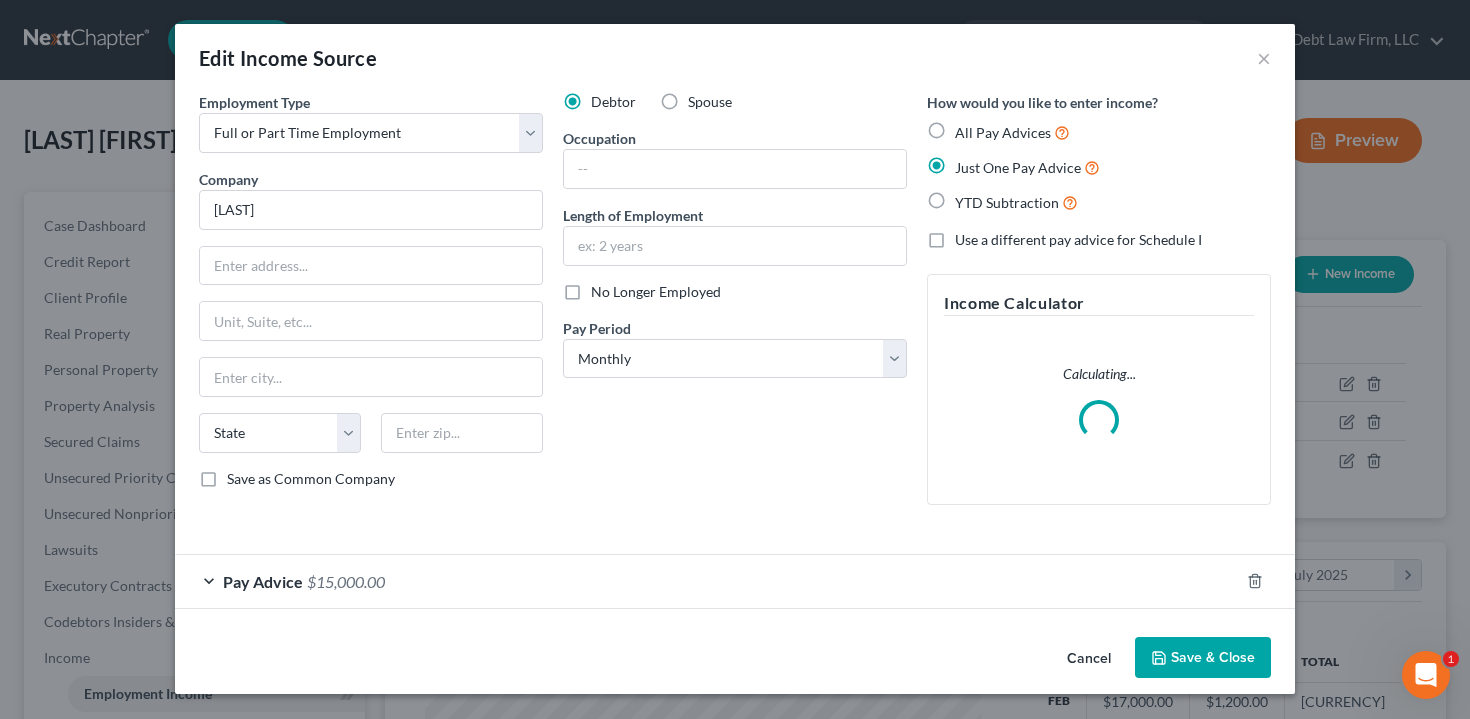 click on "$15,000.00" at bounding box center (346, 581) 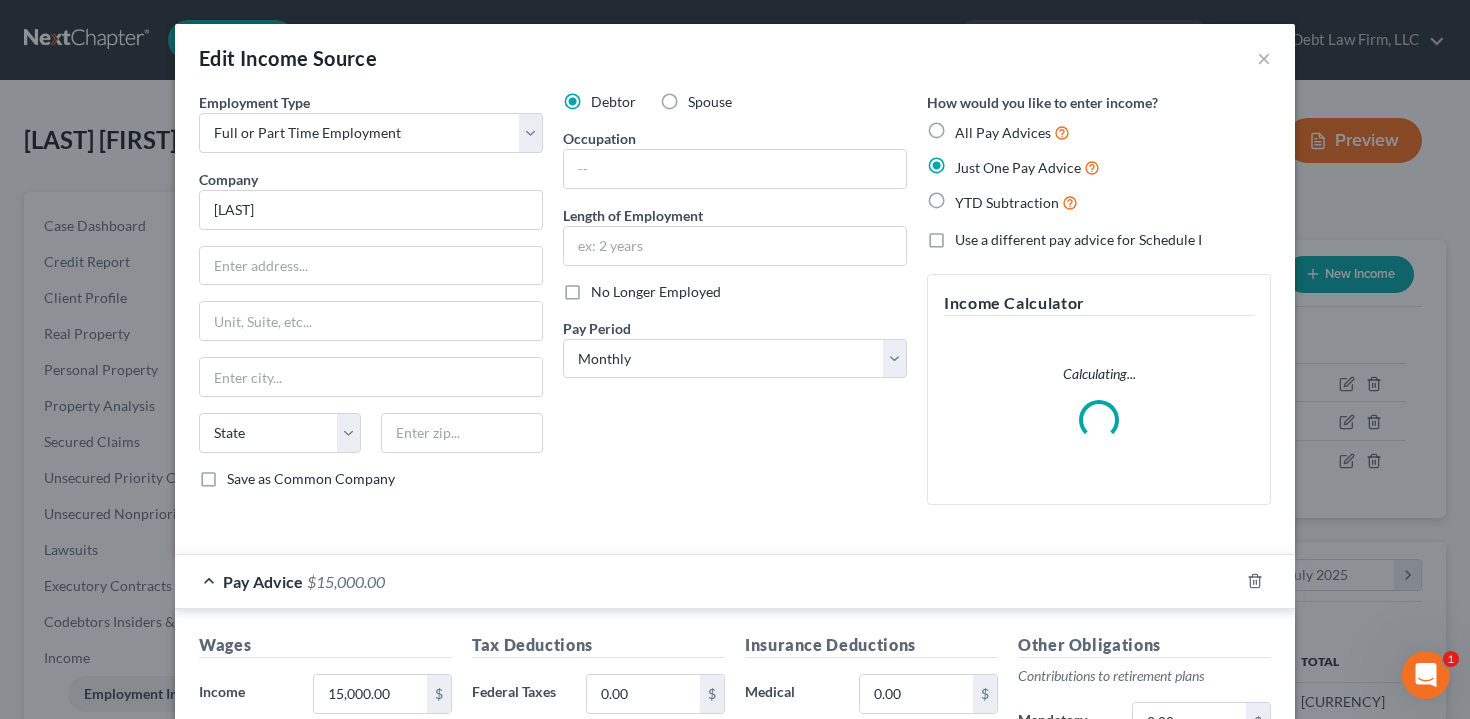 scroll, scrollTop: 290, scrollLeft: 0, axis: vertical 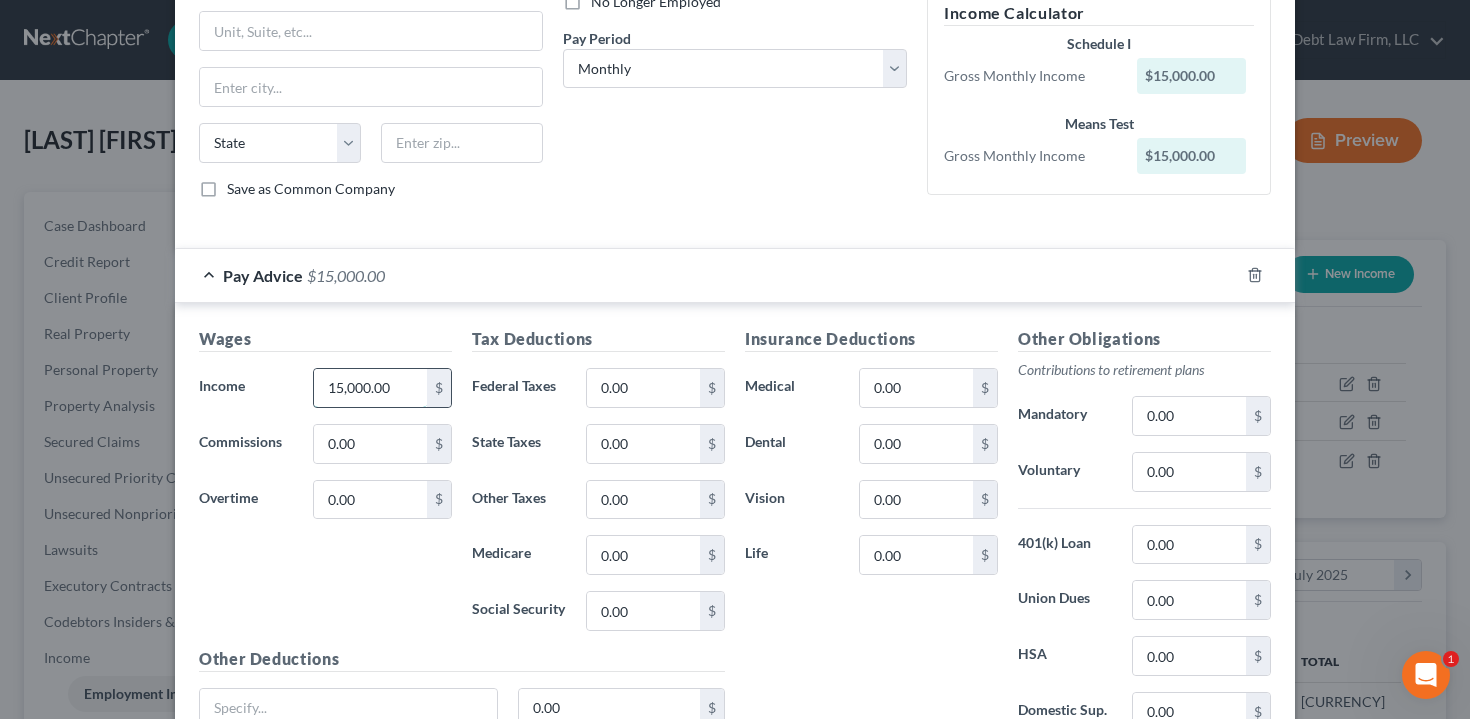 click on "15,000.00" at bounding box center (370, 388) 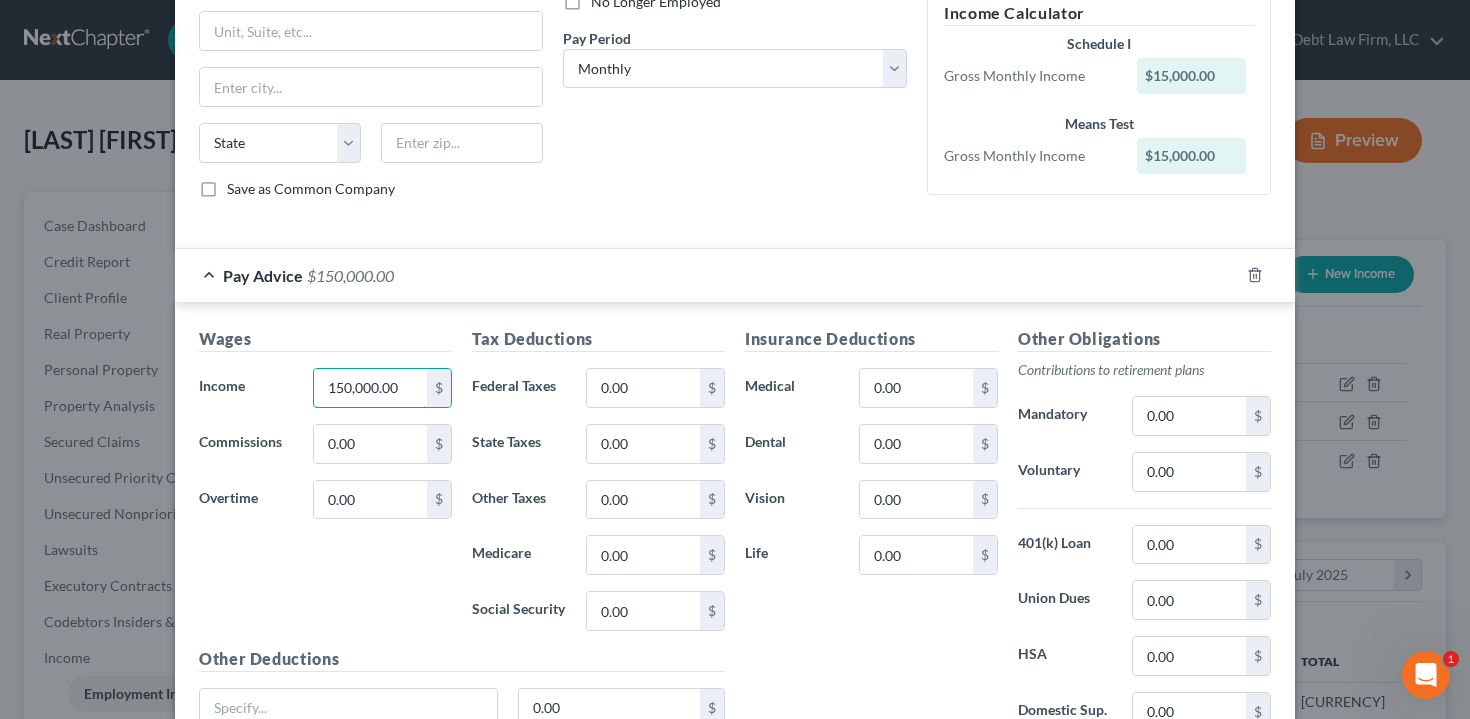 type on "150,000.00" 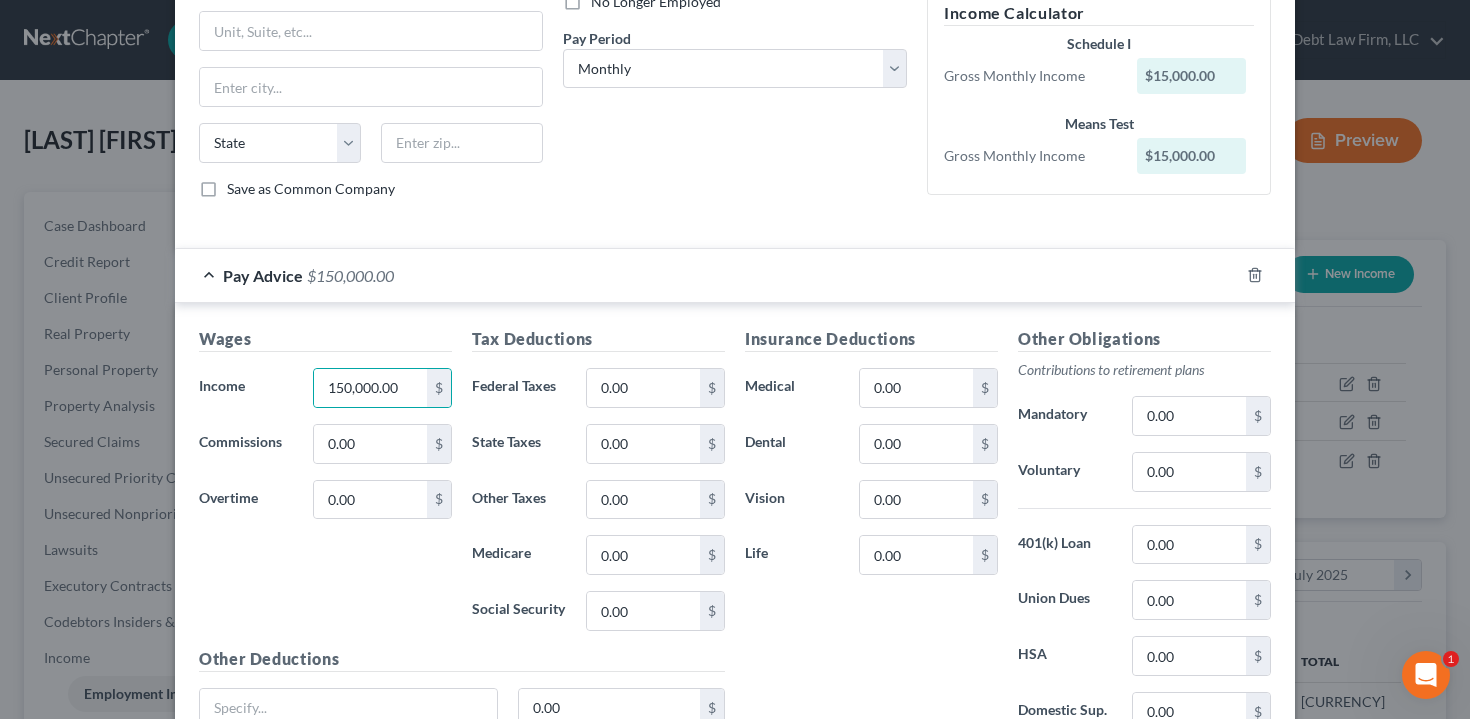 click on "Insurance Deductions Medical 0.00 $ Dental 0.00 $ Vision 0.00 $ Life 0.00 $" at bounding box center [871, 537] 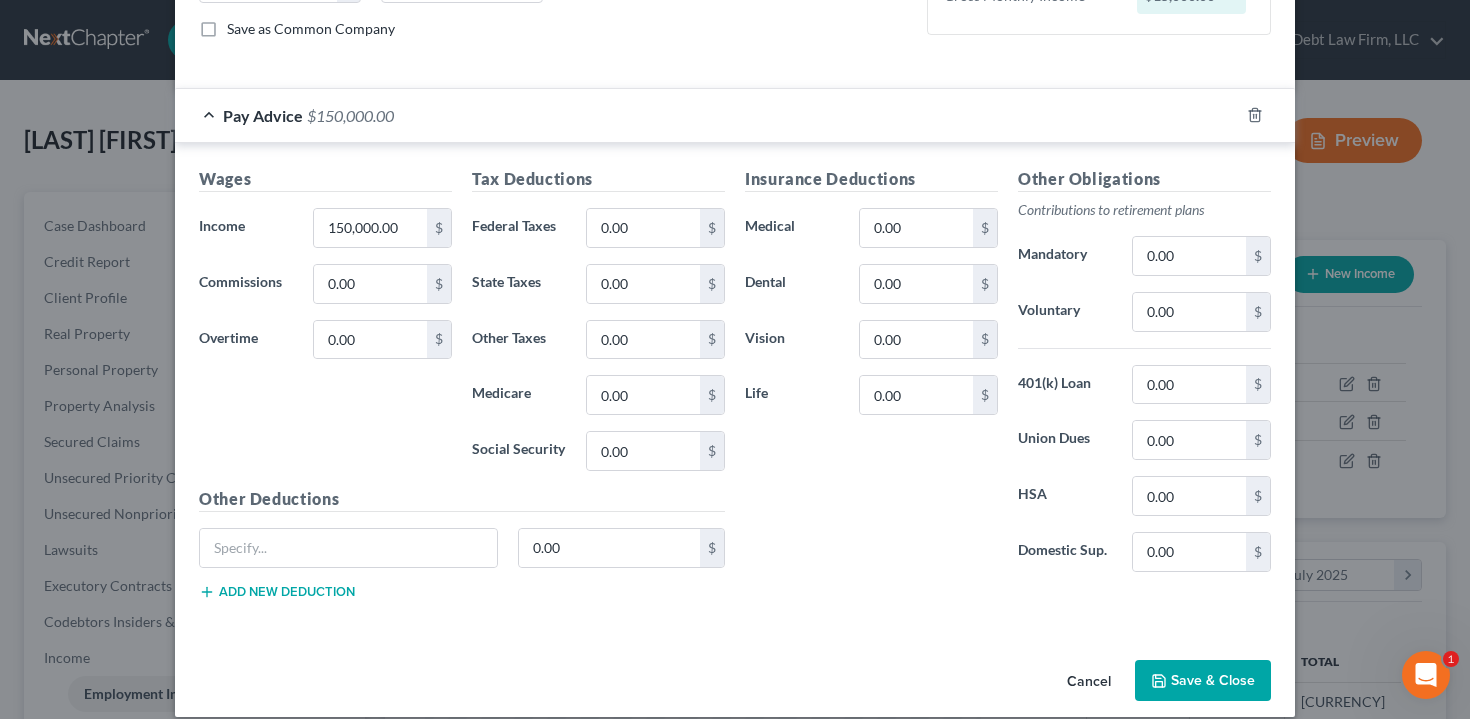 scroll, scrollTop: 457, scrollLeft: 0, axis: vertical 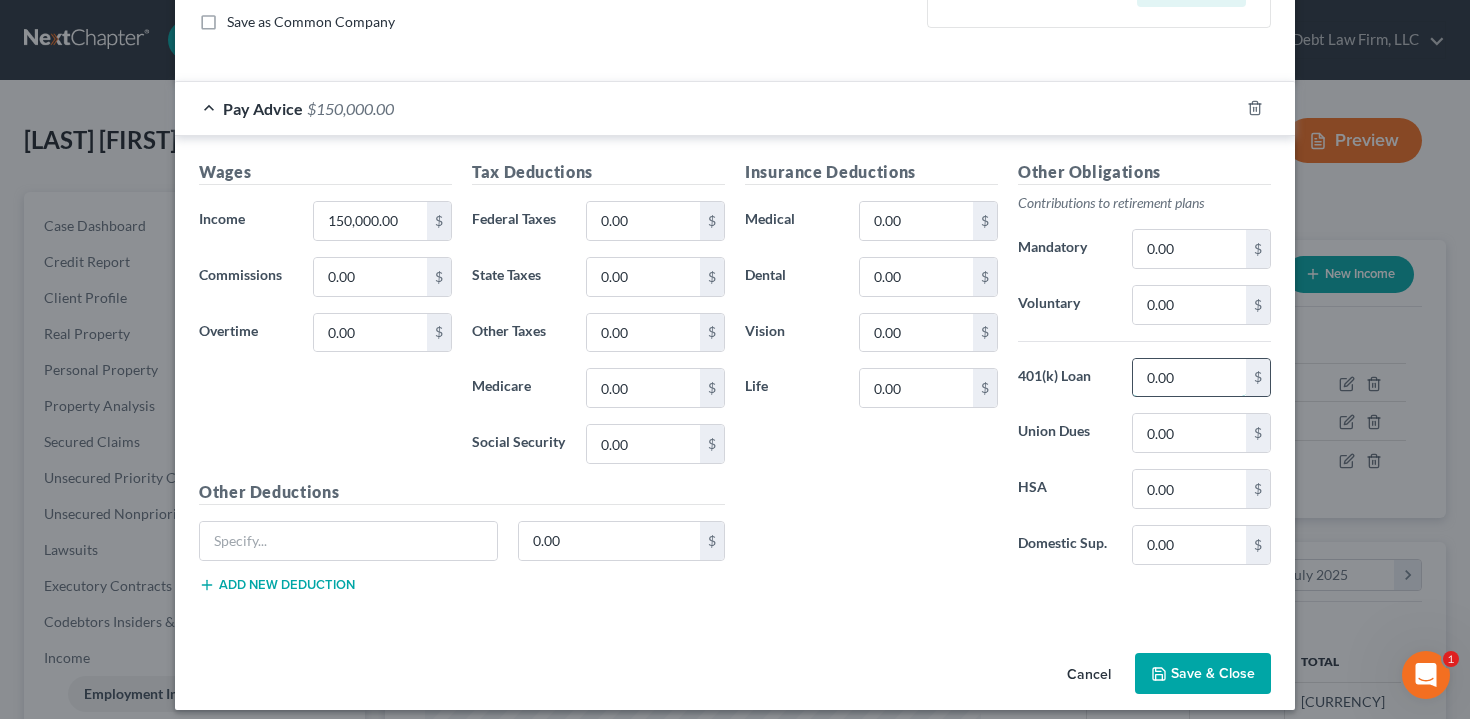 click on "0.00" at bounding box center [1189, 378] 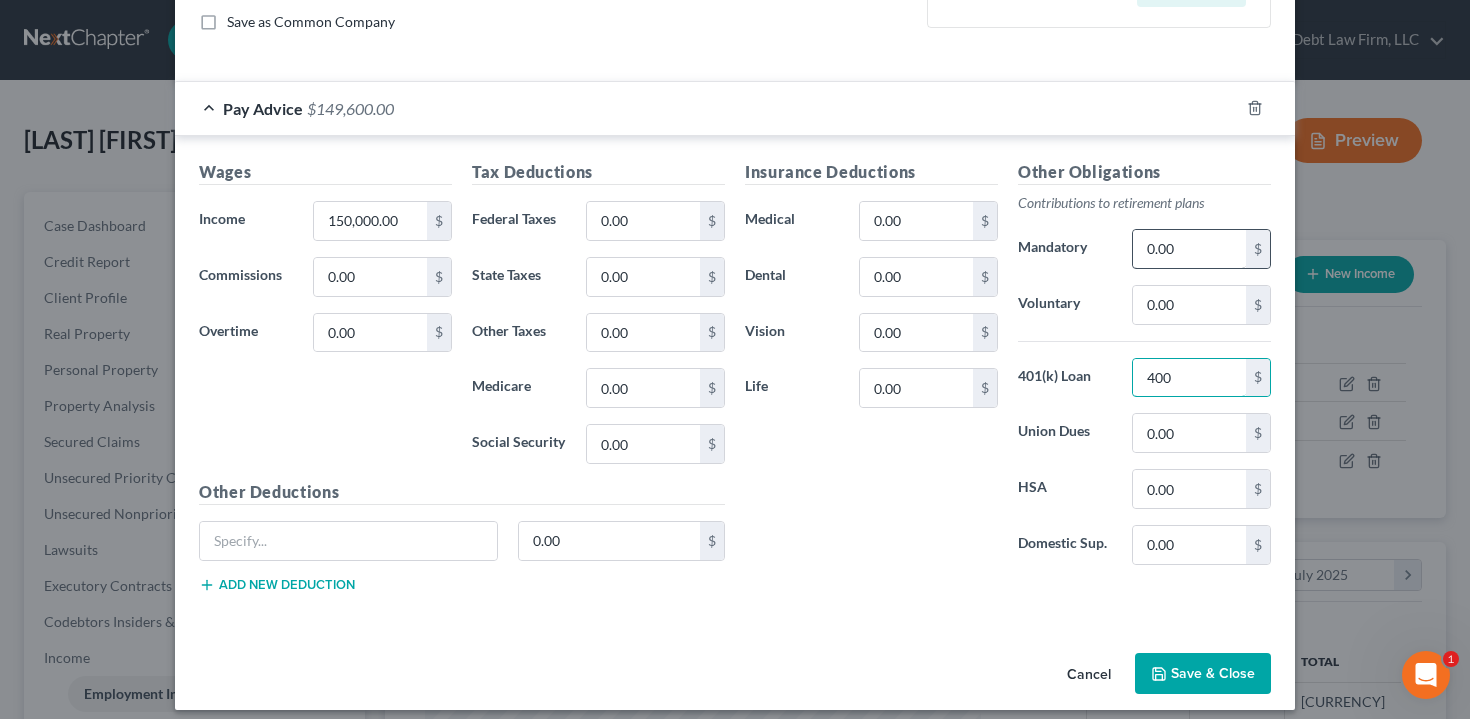 type on "400" 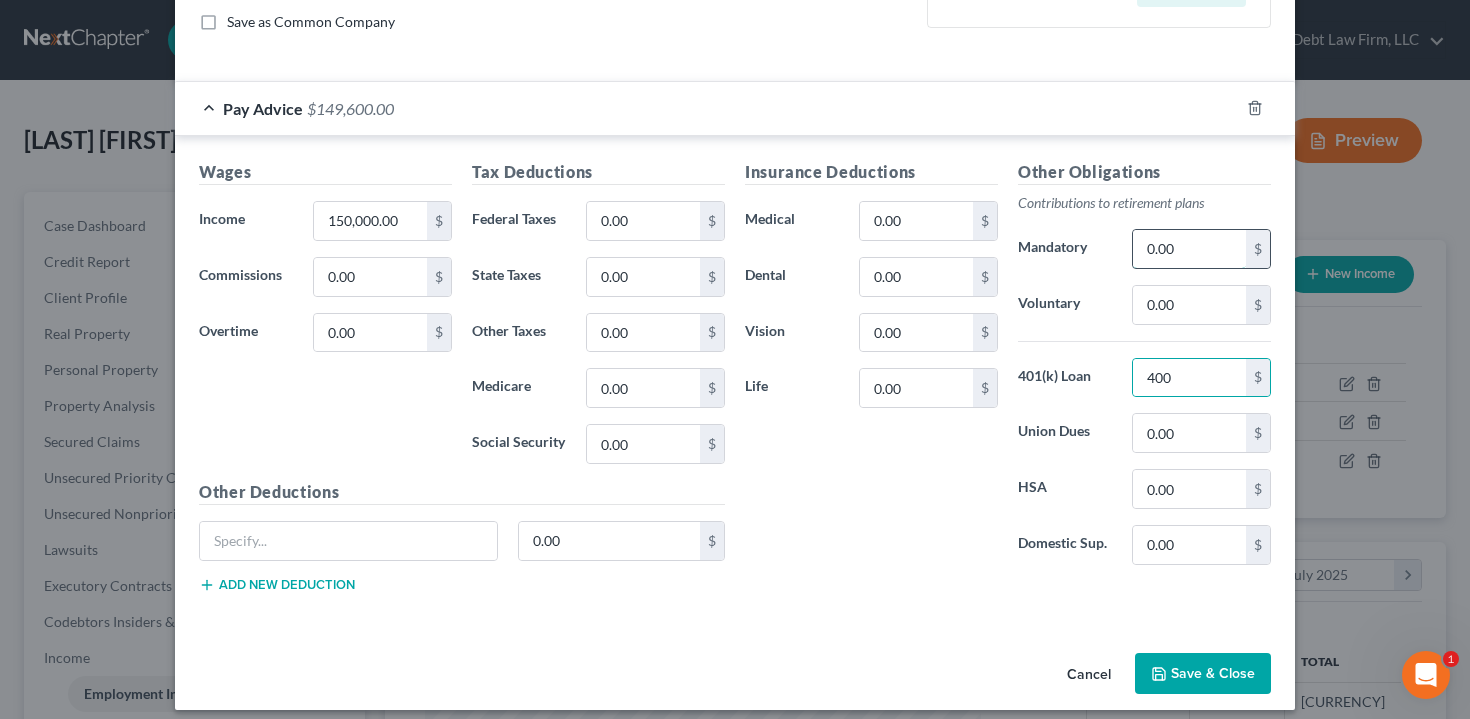 click on "0.00" at bounding box center [1189, 249] 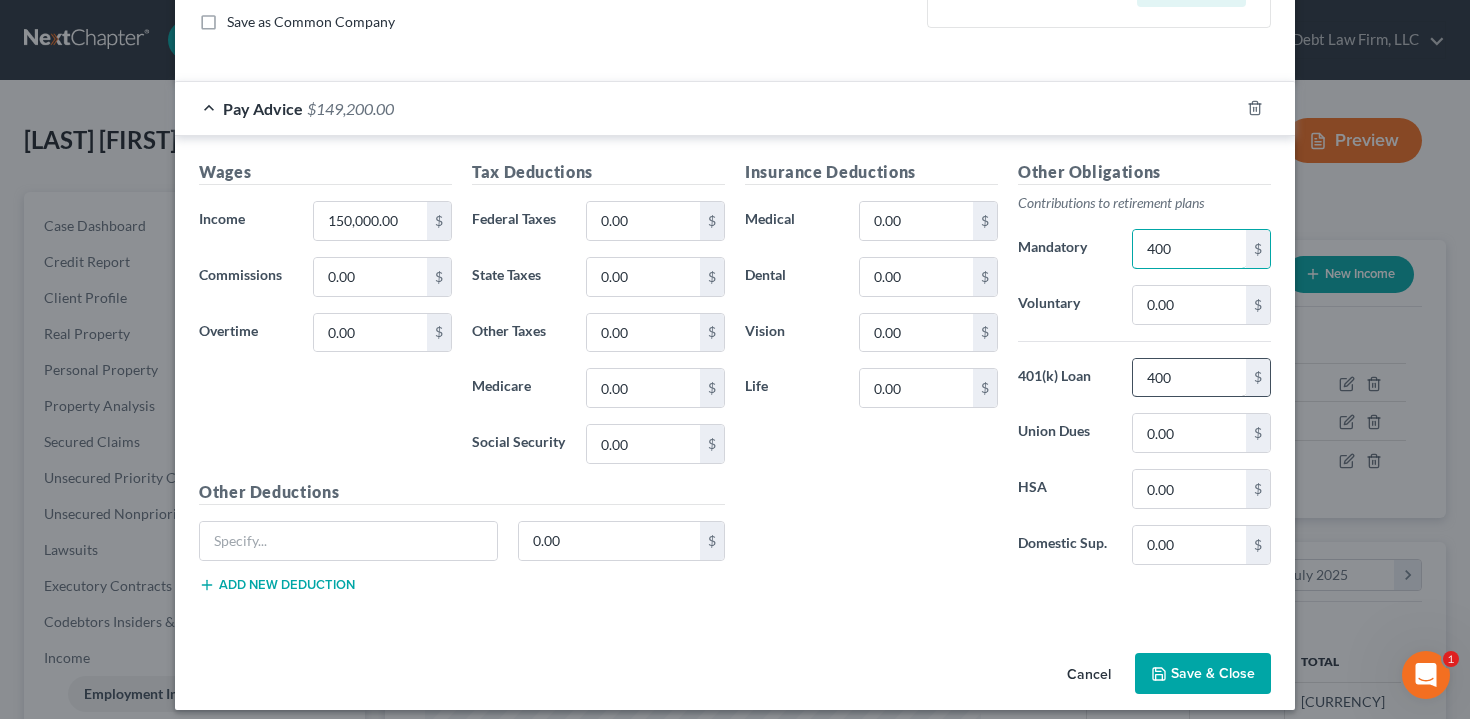 type on "400" 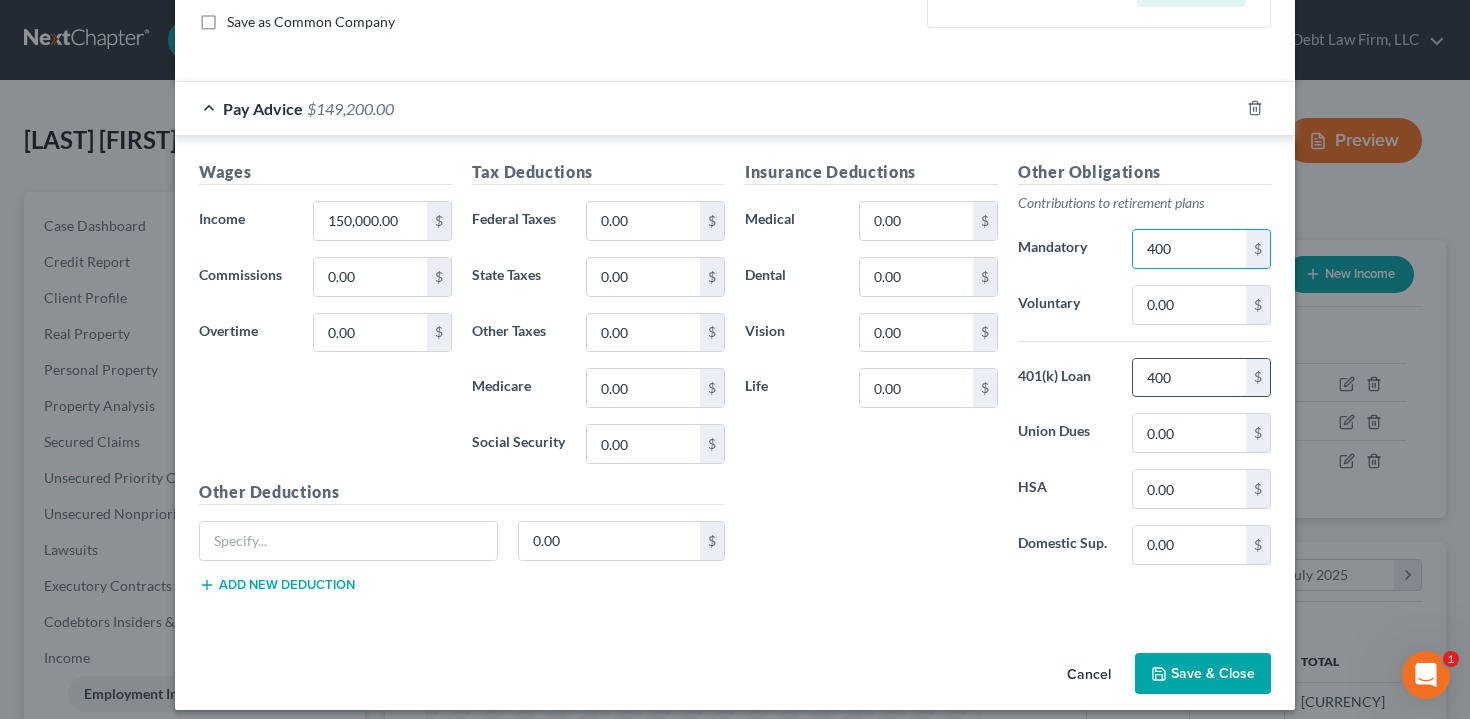 click on "400" at bounding box center (1189, 378) 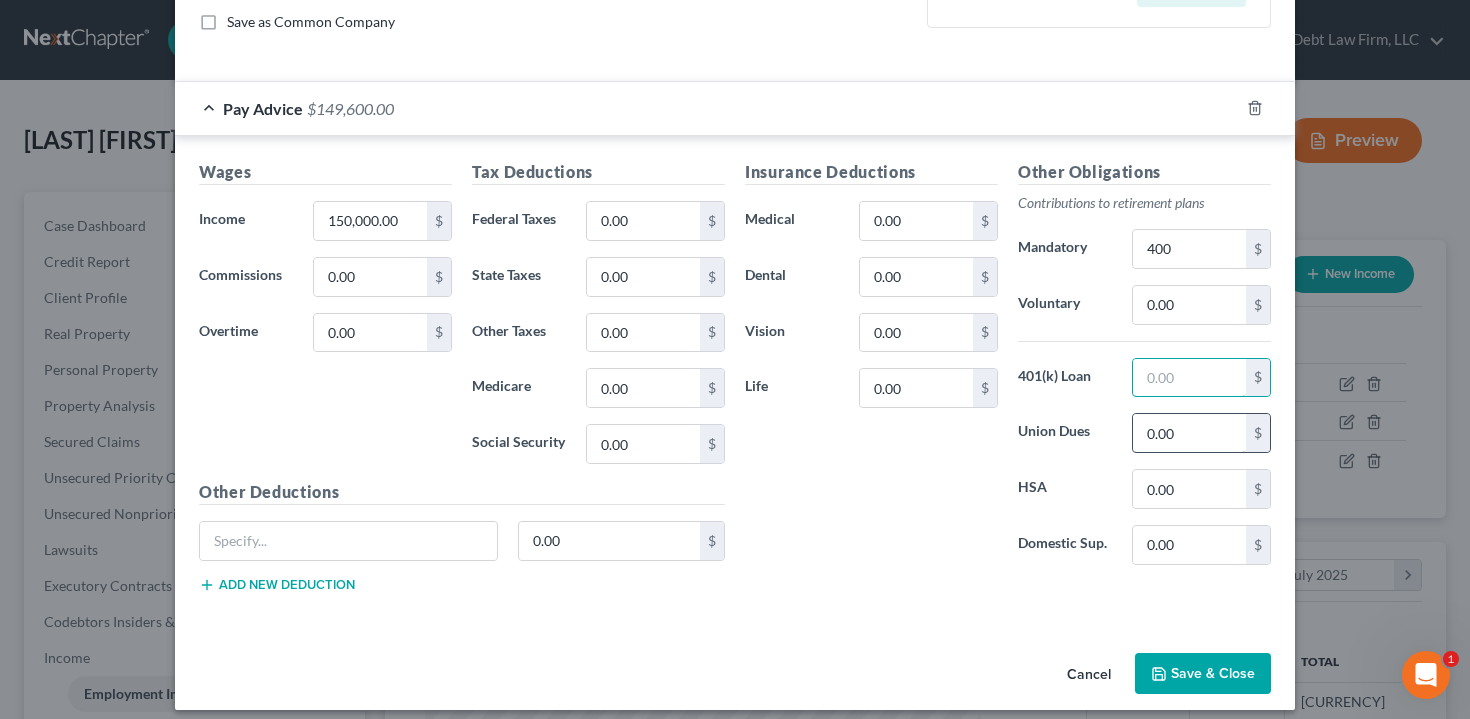 type 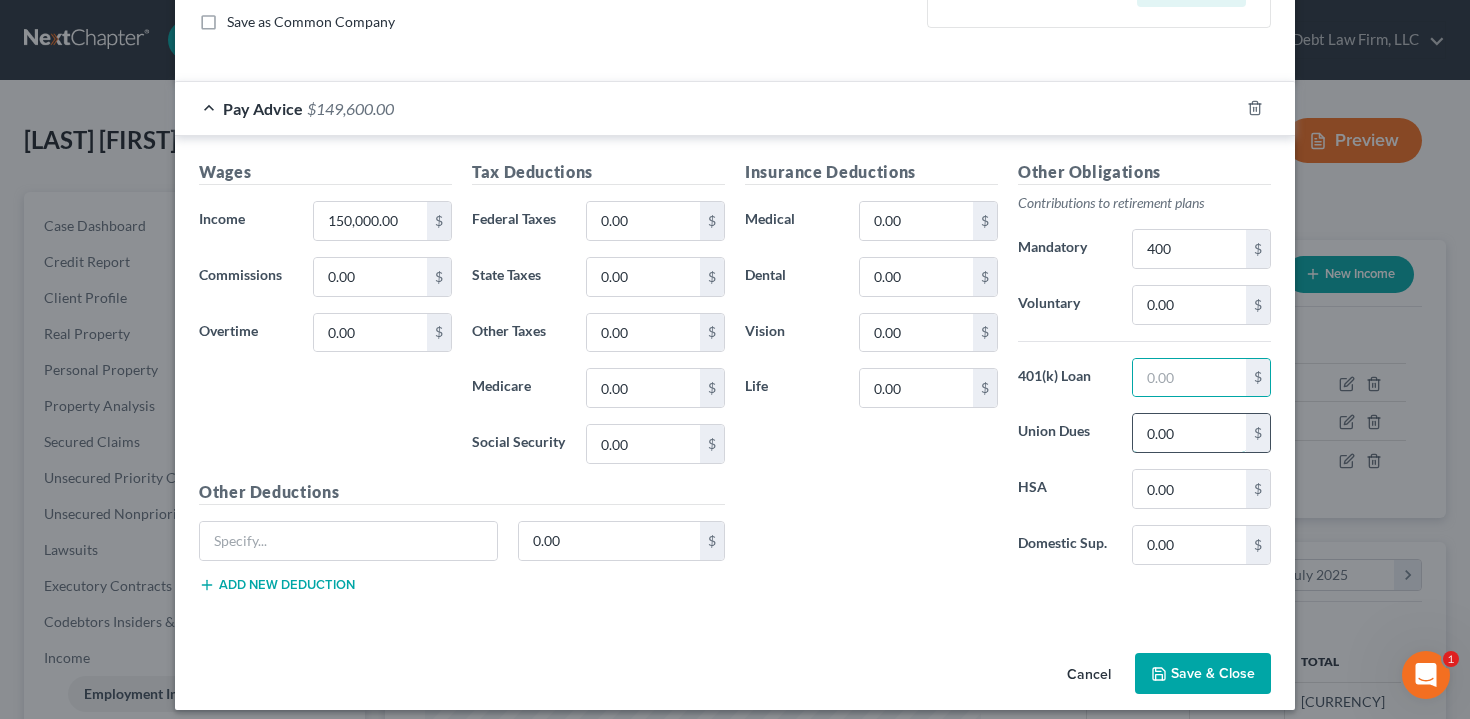 click on "0.00" at bounding box center [1189, 433] 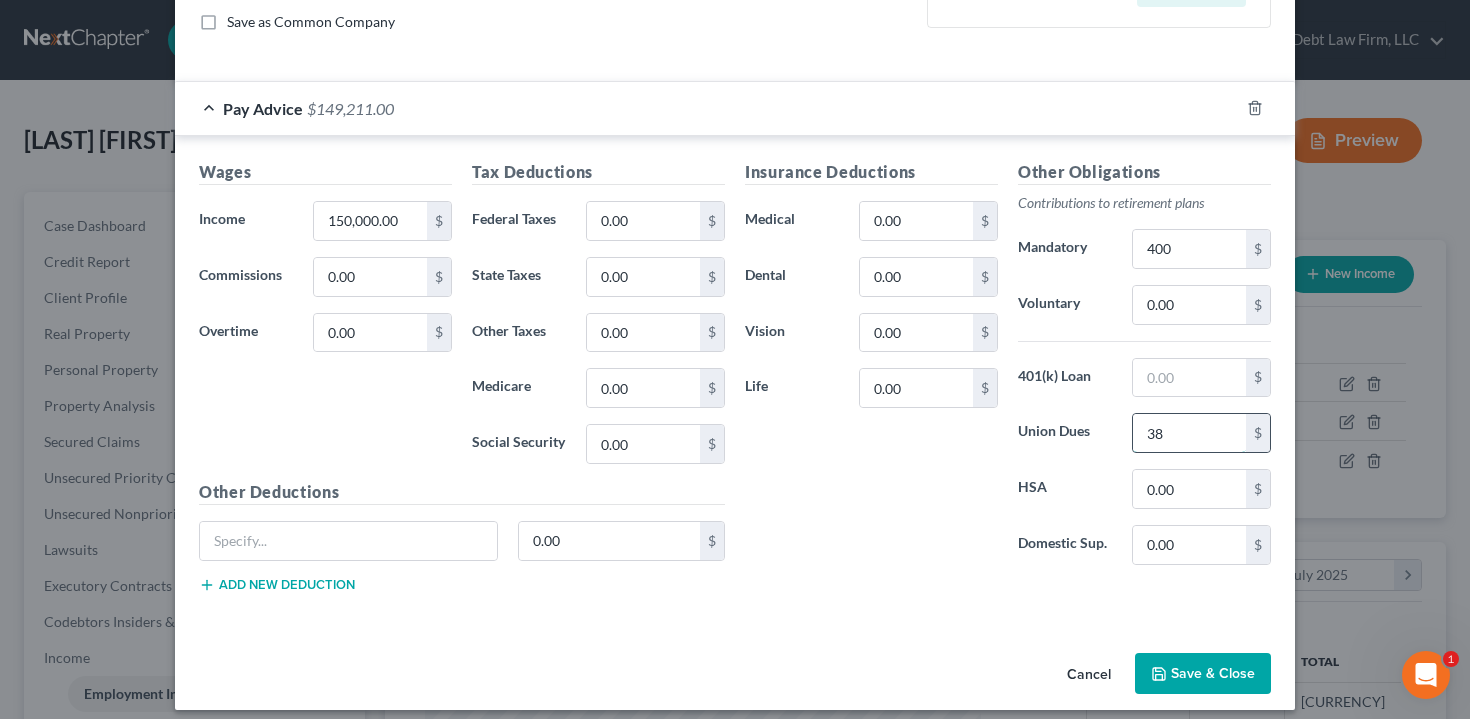 type on "3" 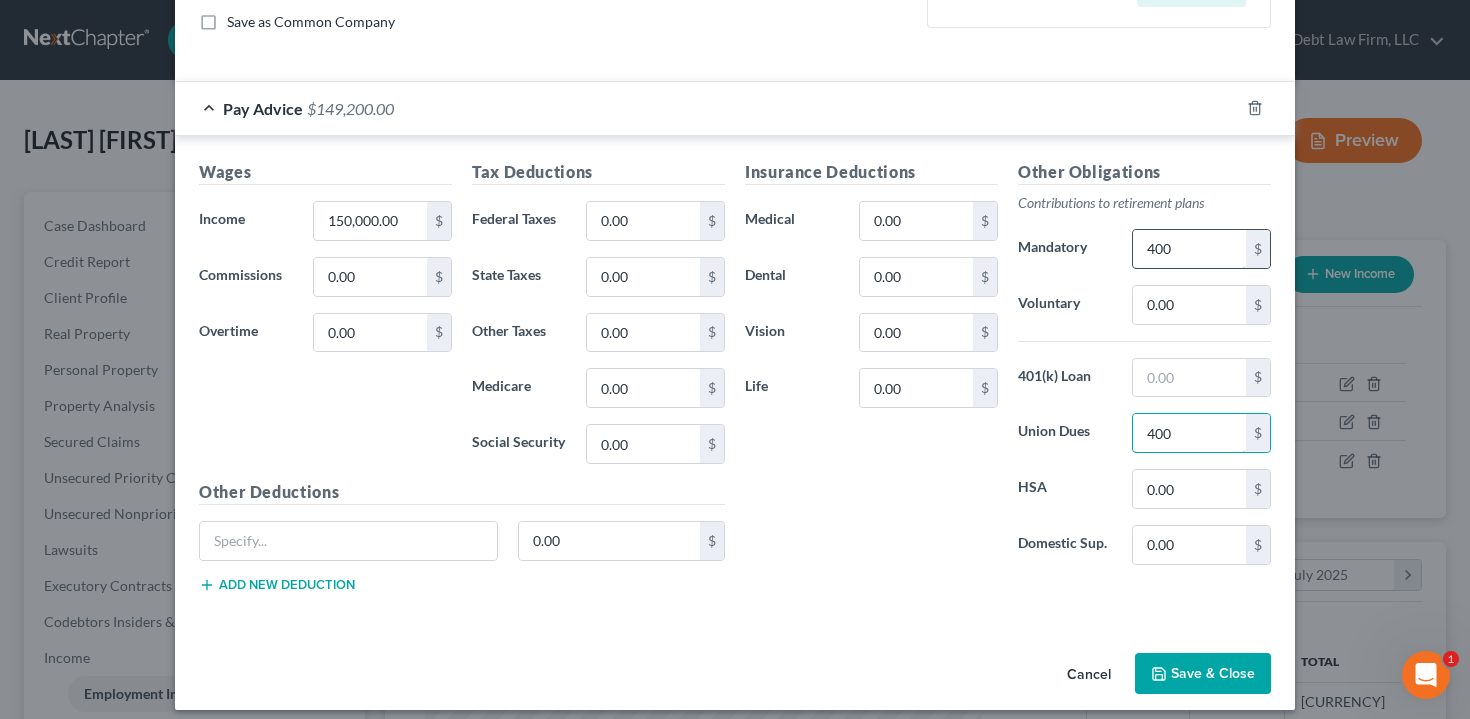 type on "400" 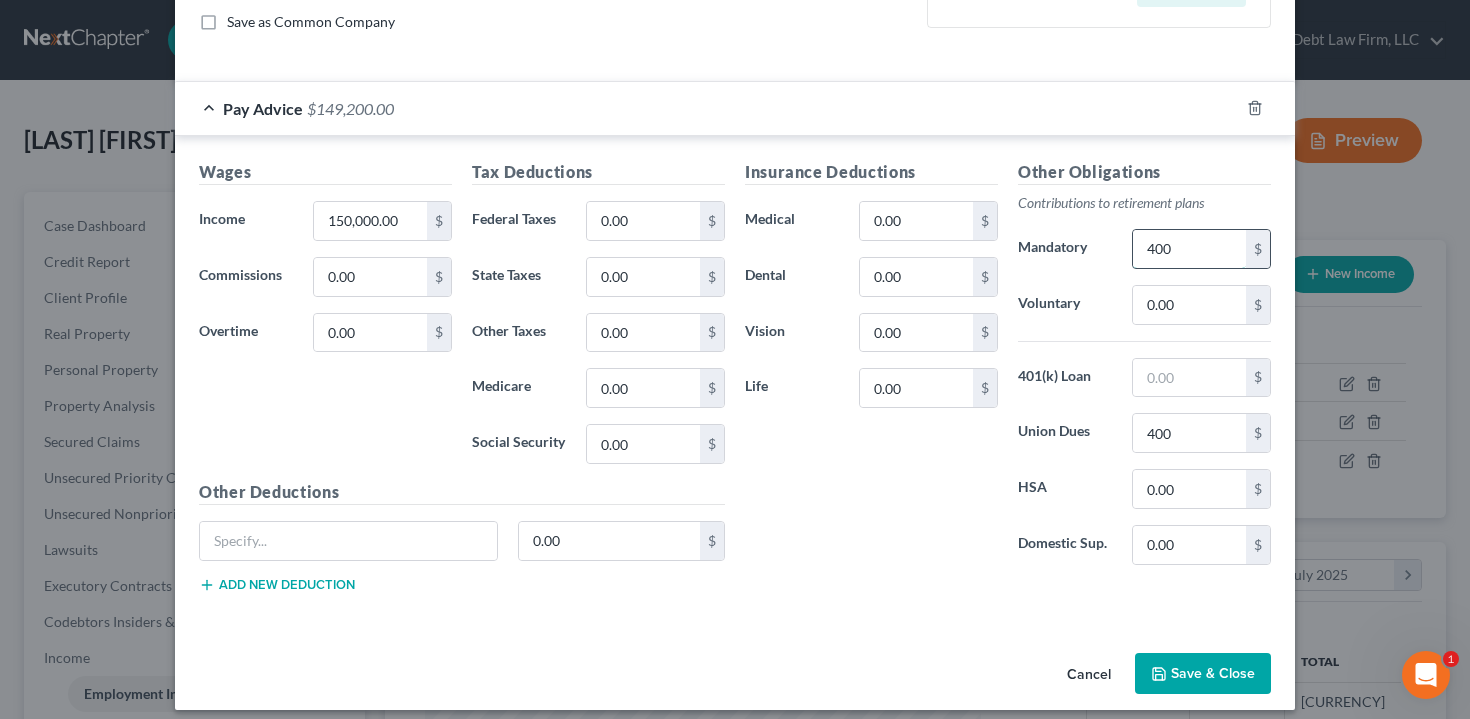 click on "400" at bounding box center [1189, 249] 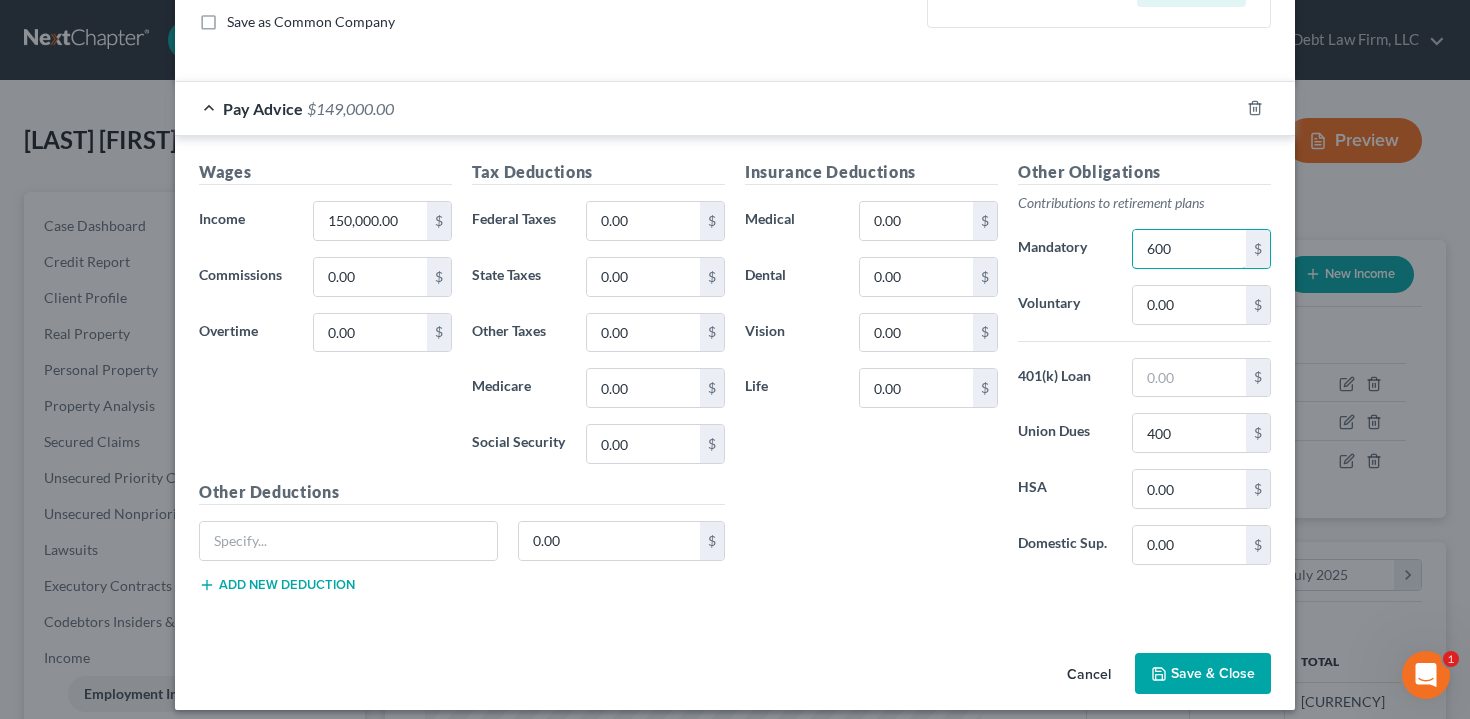 type on "600" 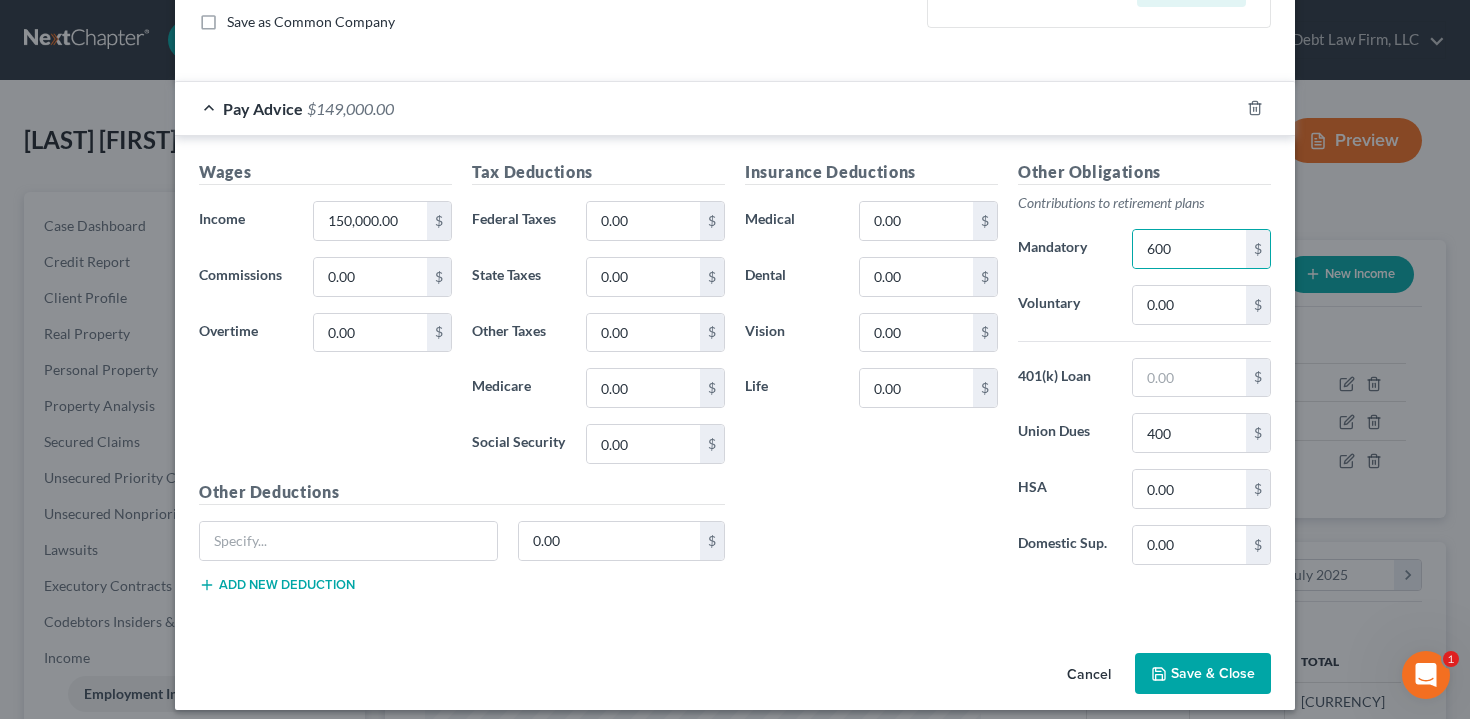 click on "Cancel Save & Close" at bounding box center (735, 678) 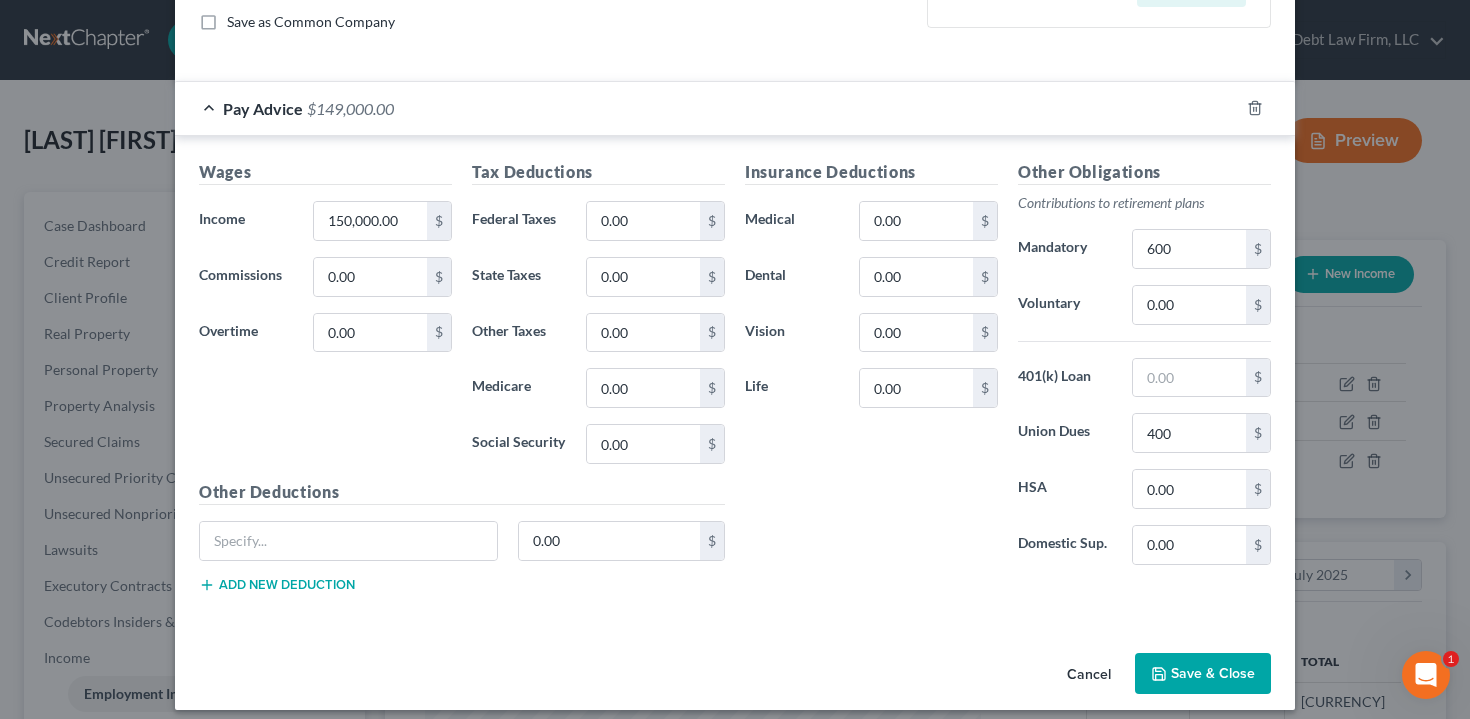 click on "Save & Close" at bounding box center [1203, 674] 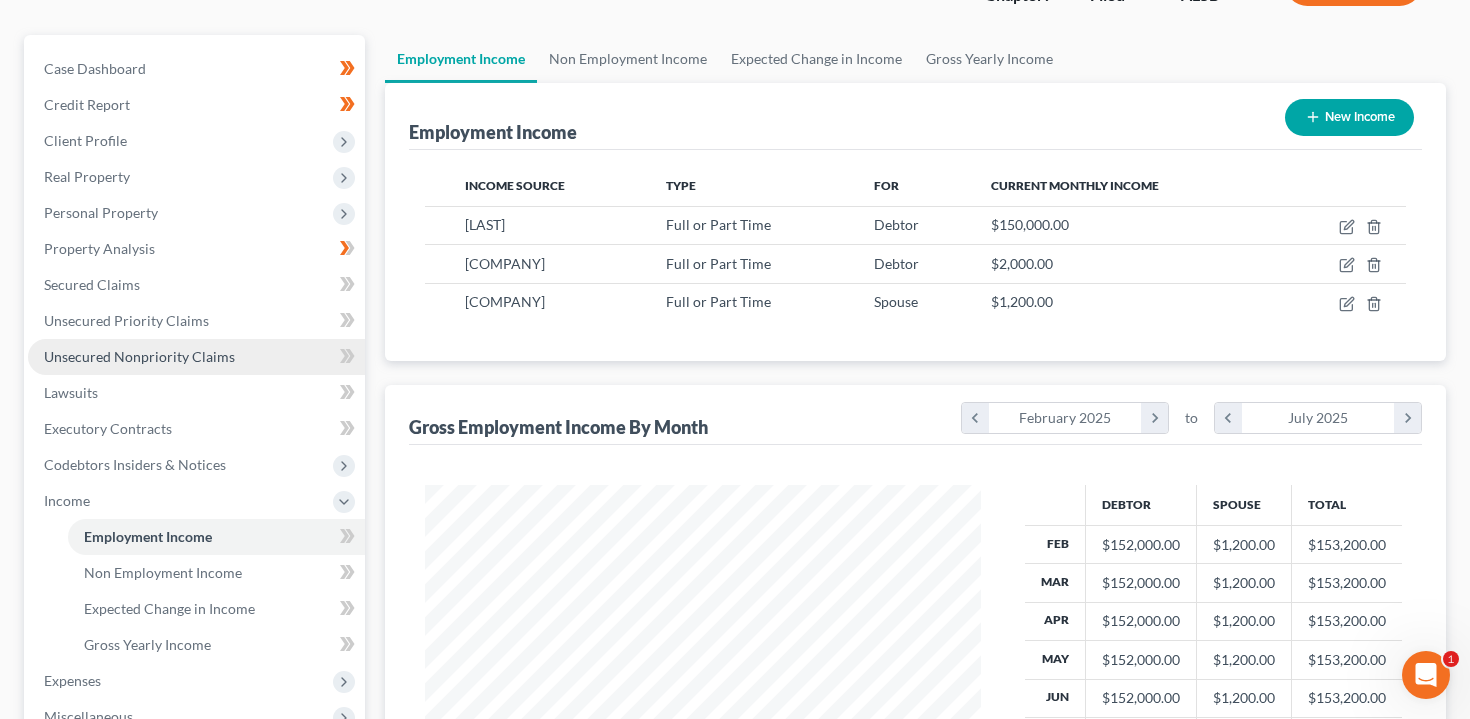 scroll, scrollTop: 424, scrollLeft: 0, axis: vertical 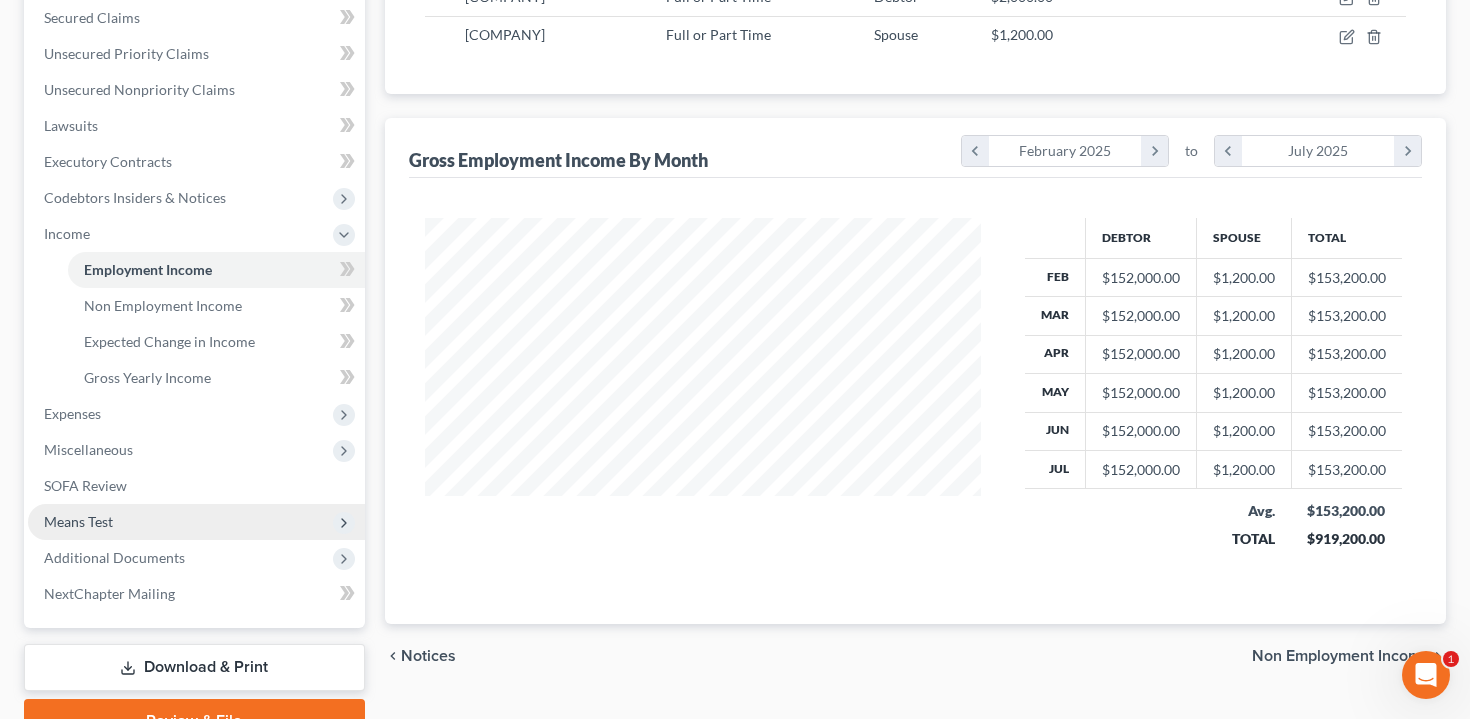 click on "Means Test" at bounding box center [196, 522] 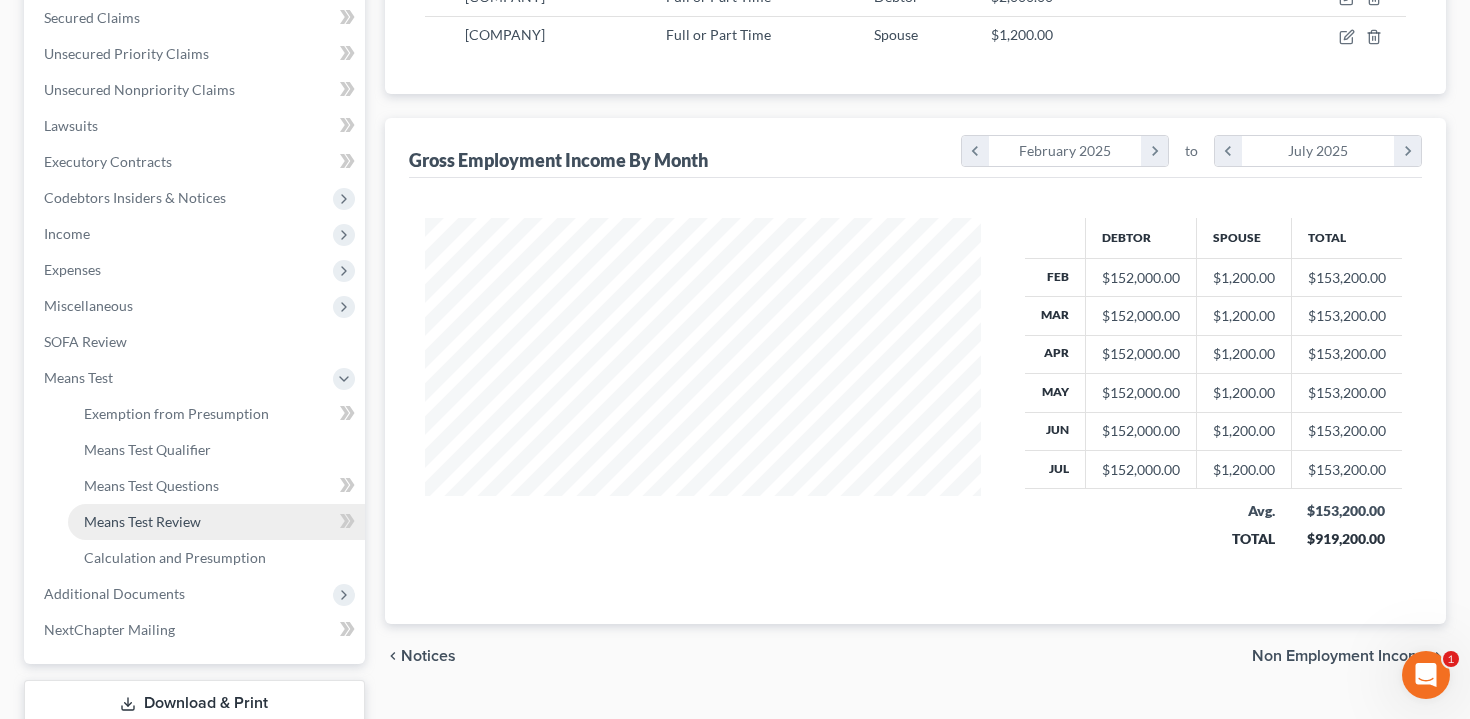 click on "Means Test Review" at bounding box center [216, 522] 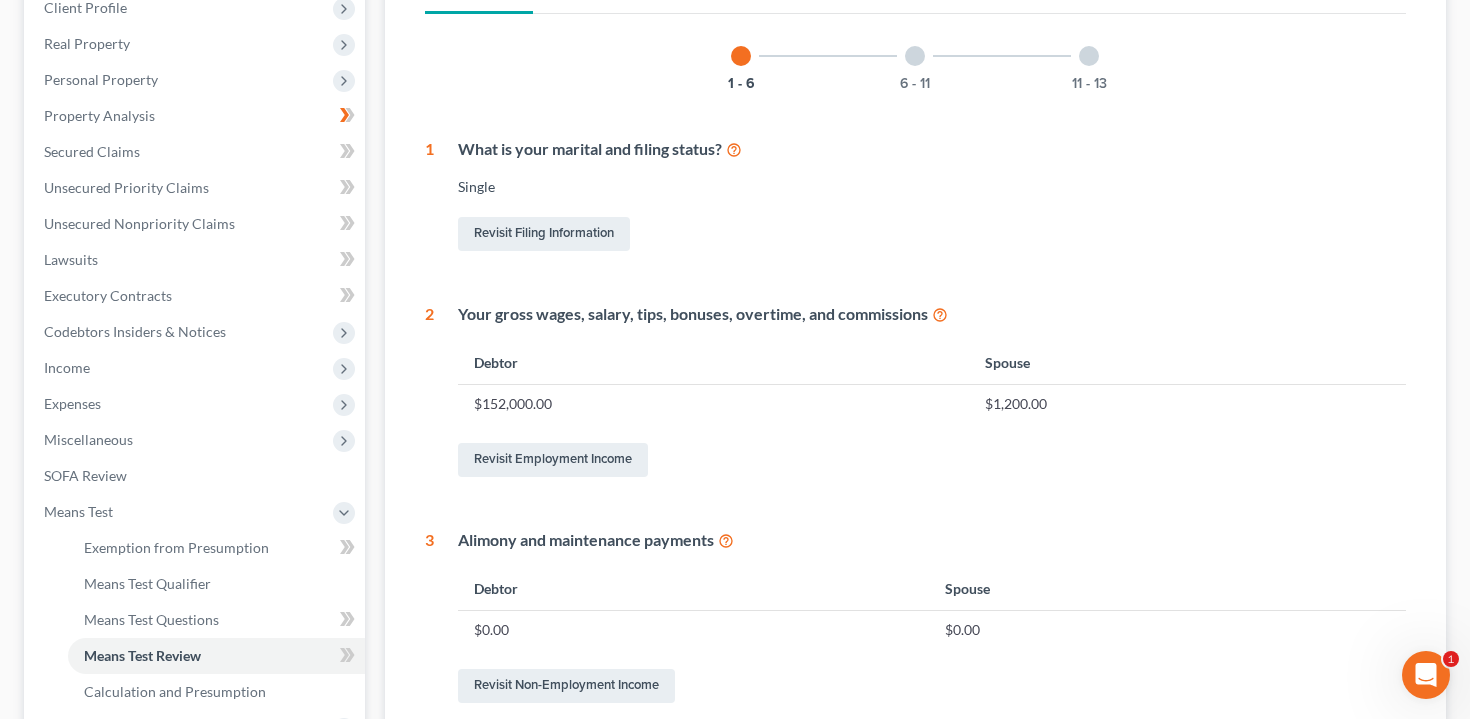 scroll, scrollTop: 425, scrollLeft: 0, axis: vertical 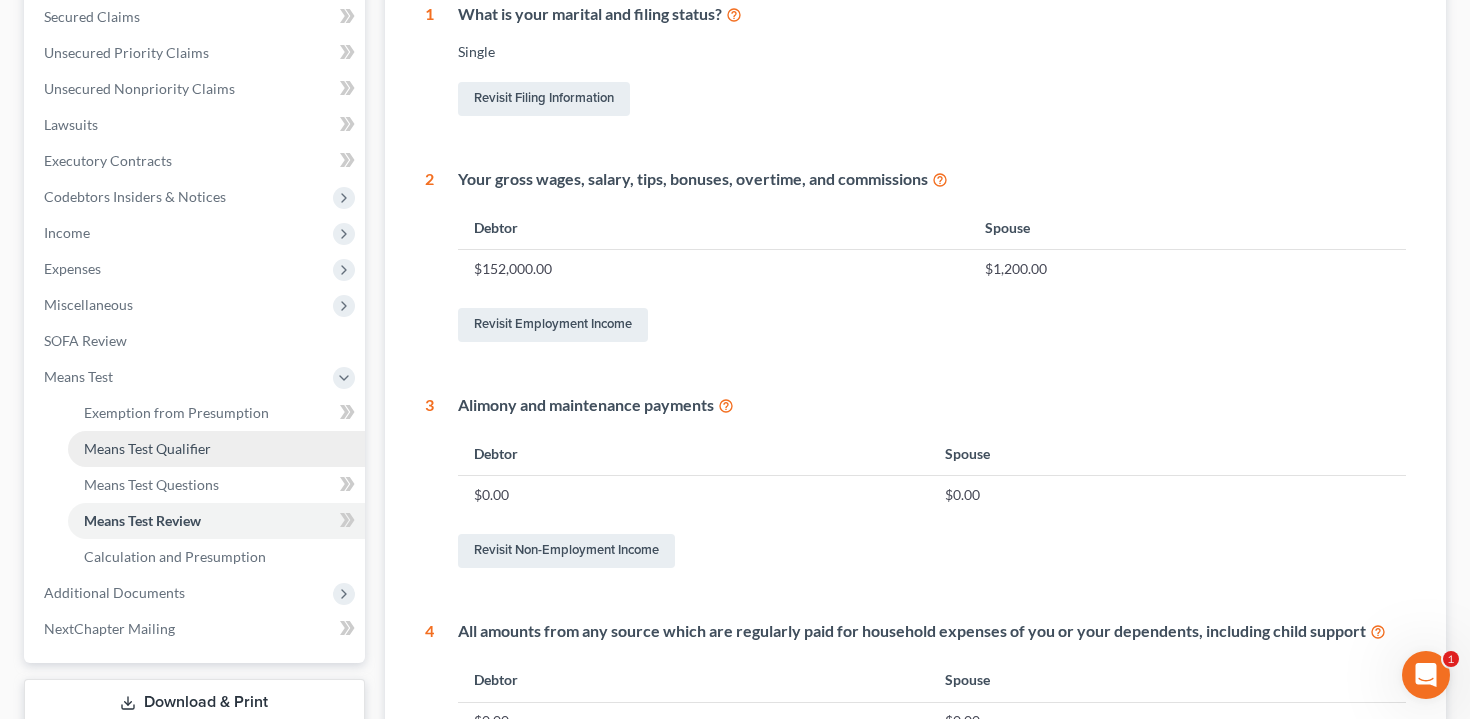 click on "Means Test Qualifier" at bounding box center [216, 449] 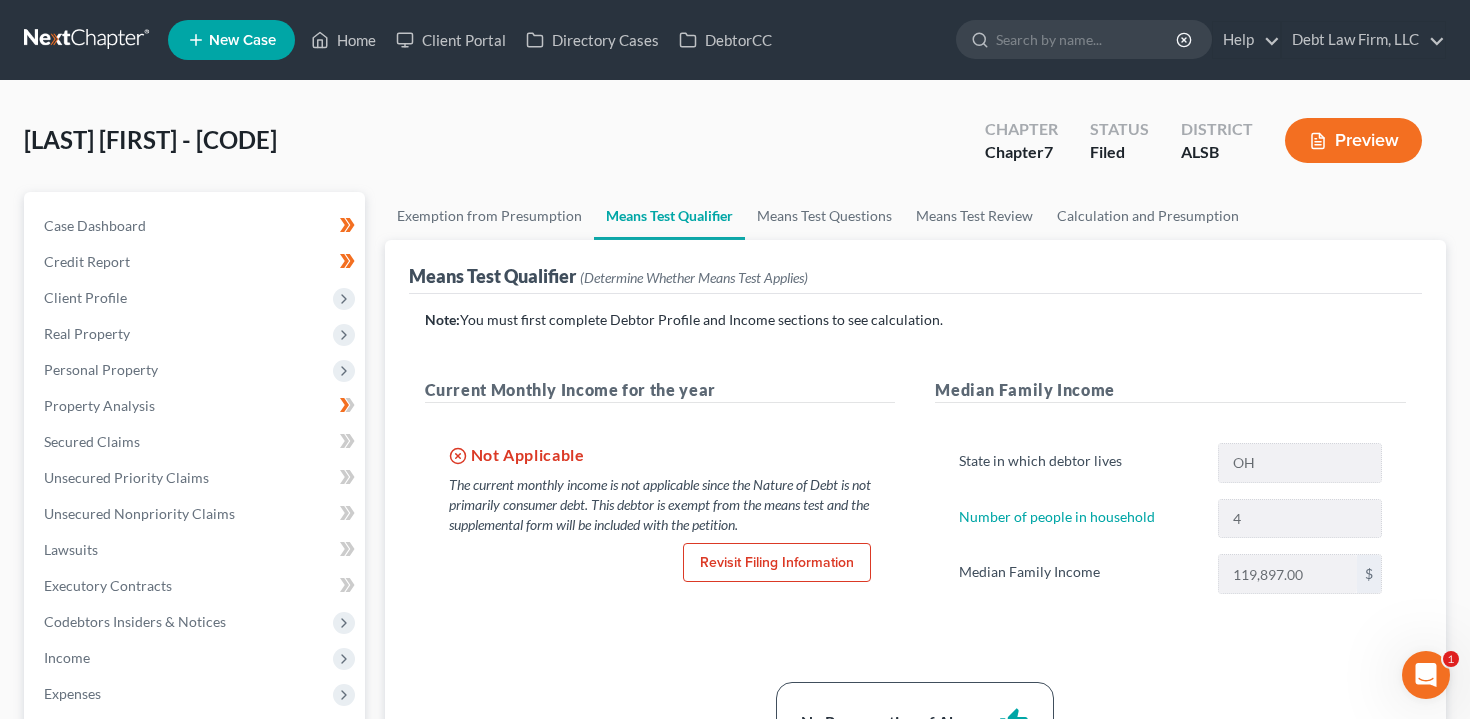 scroll, scrollTop: 89, scrollLeft: 0, axis: vertical 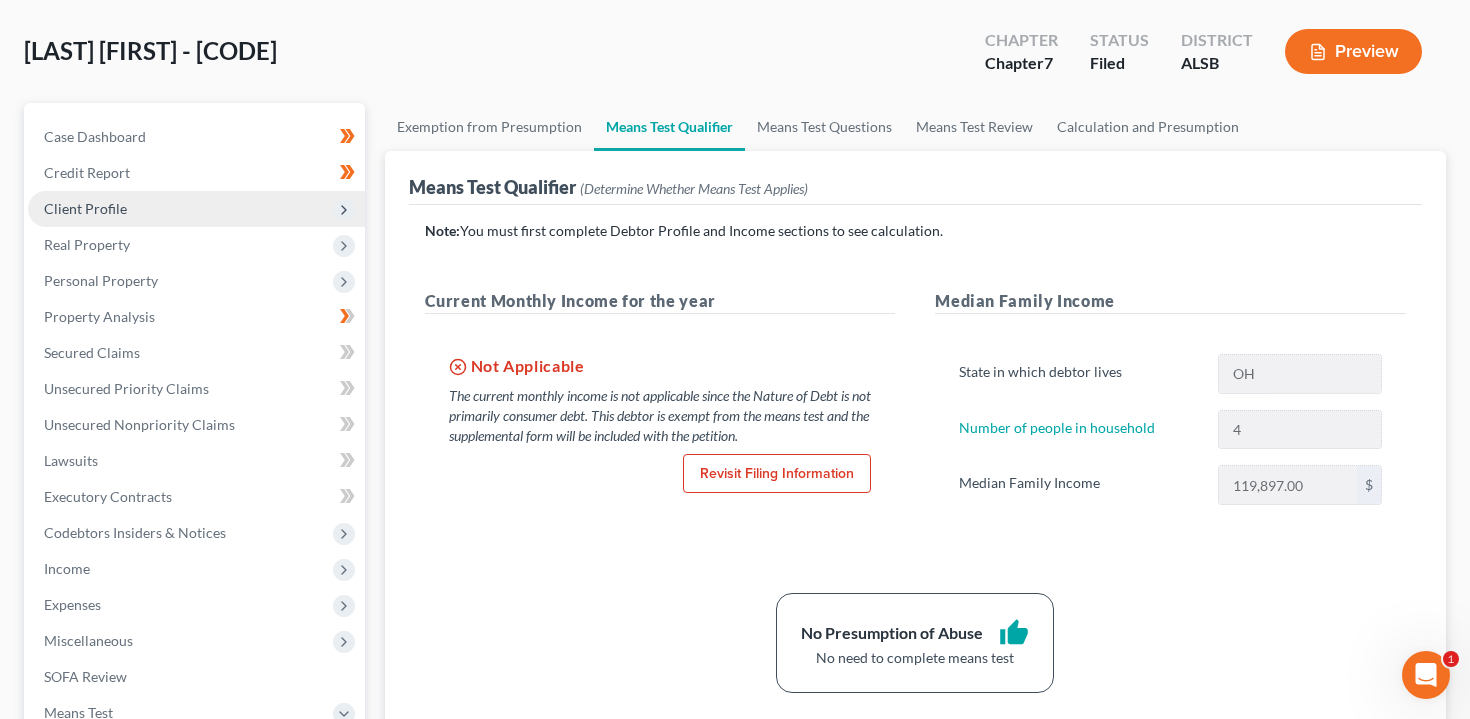 click on "Client Profile" at bounding box center (196, 209) 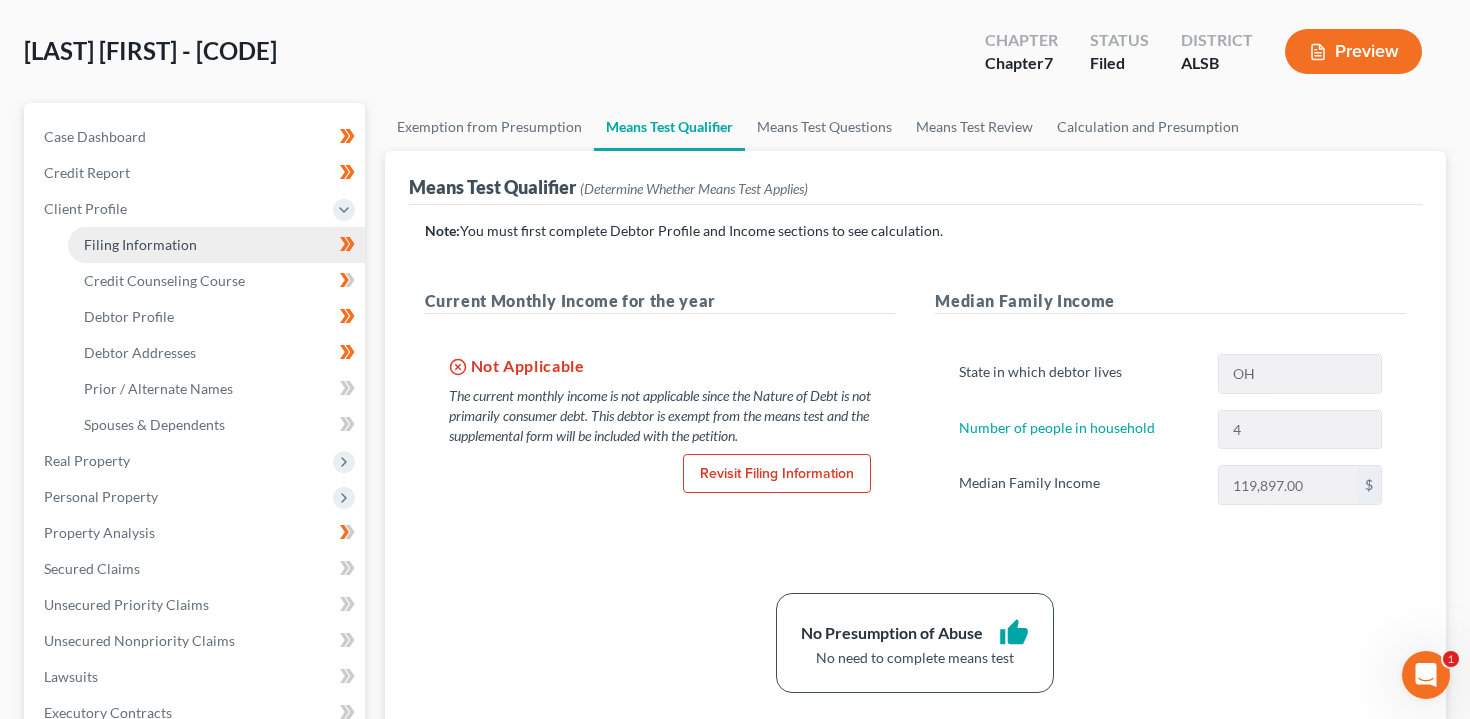 click on "Filing Information" at bounding box center (216, 245) 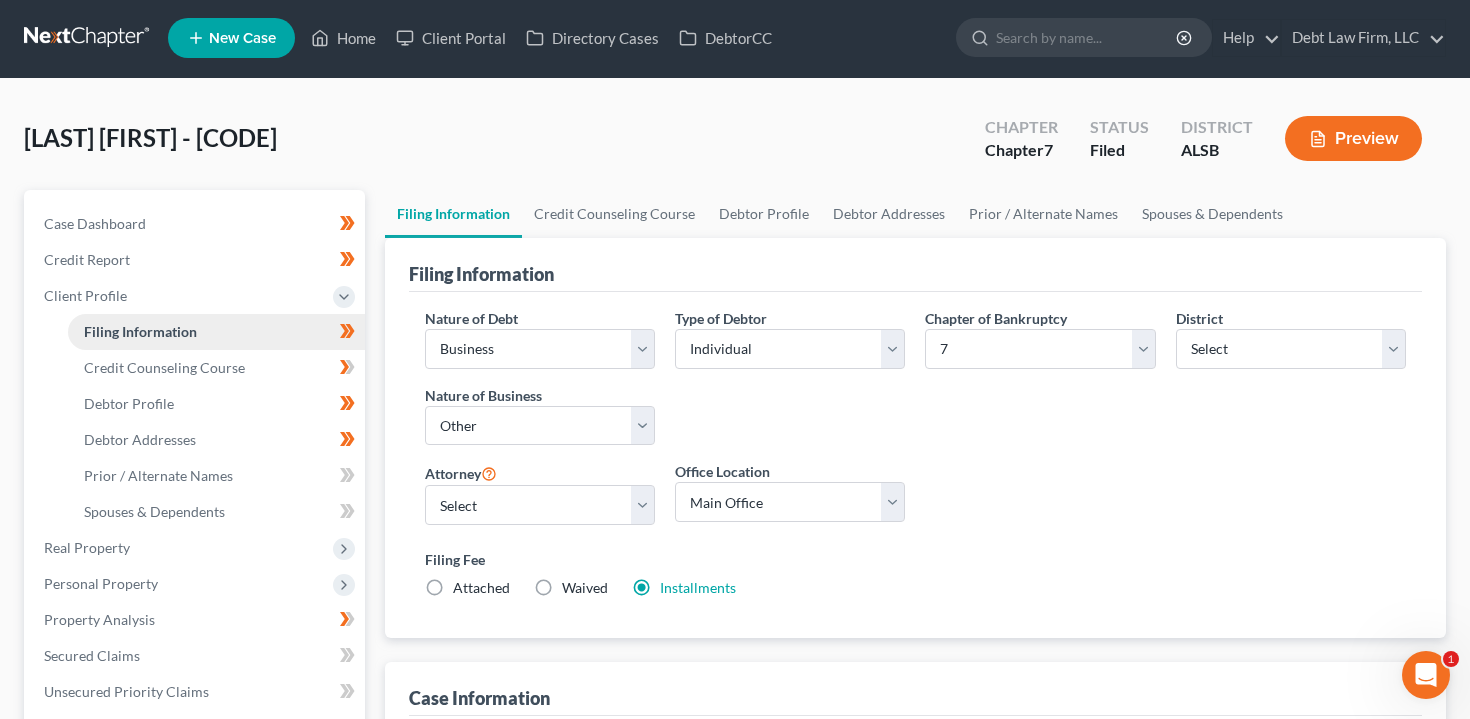 scroll, scrollTop: 0, scrollLeft: 0, axis: both 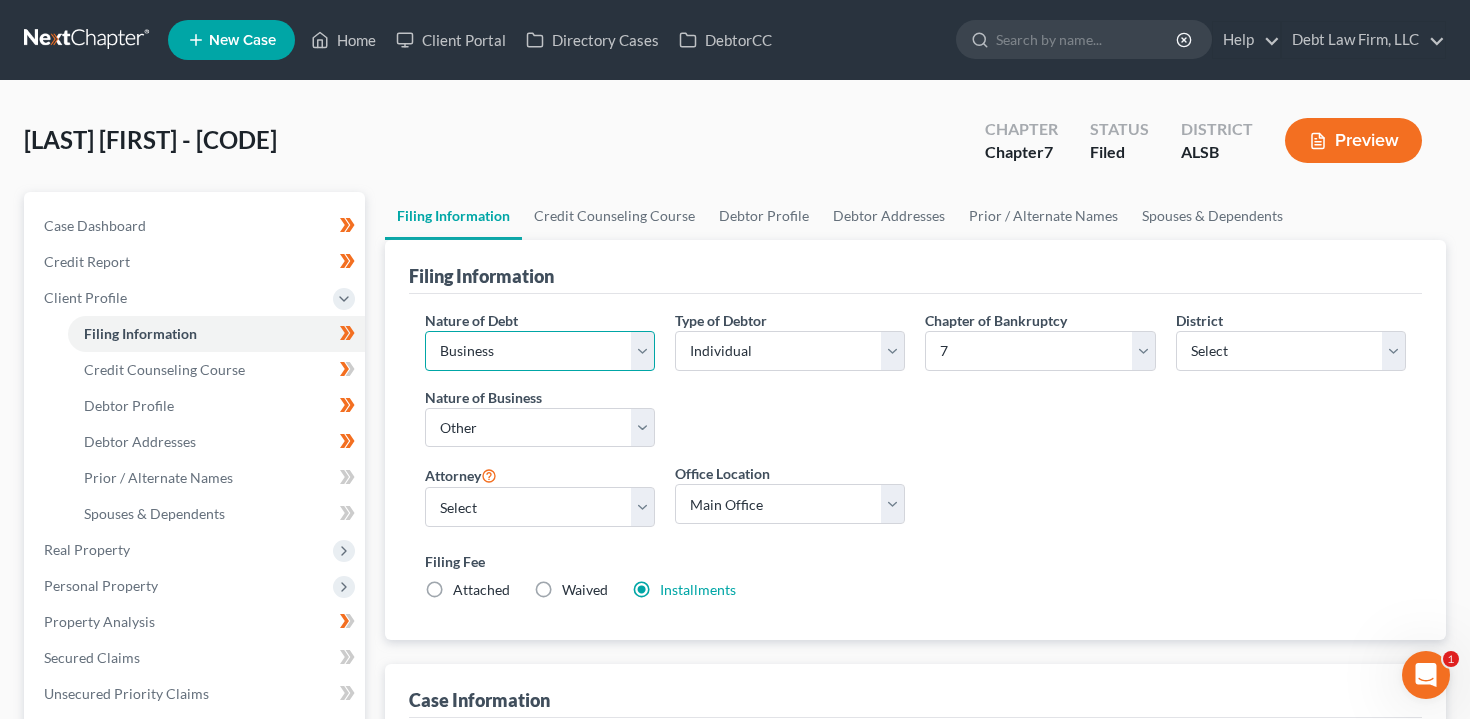 click on "Select Business Consumer Other" at bounding box center (540, 351) 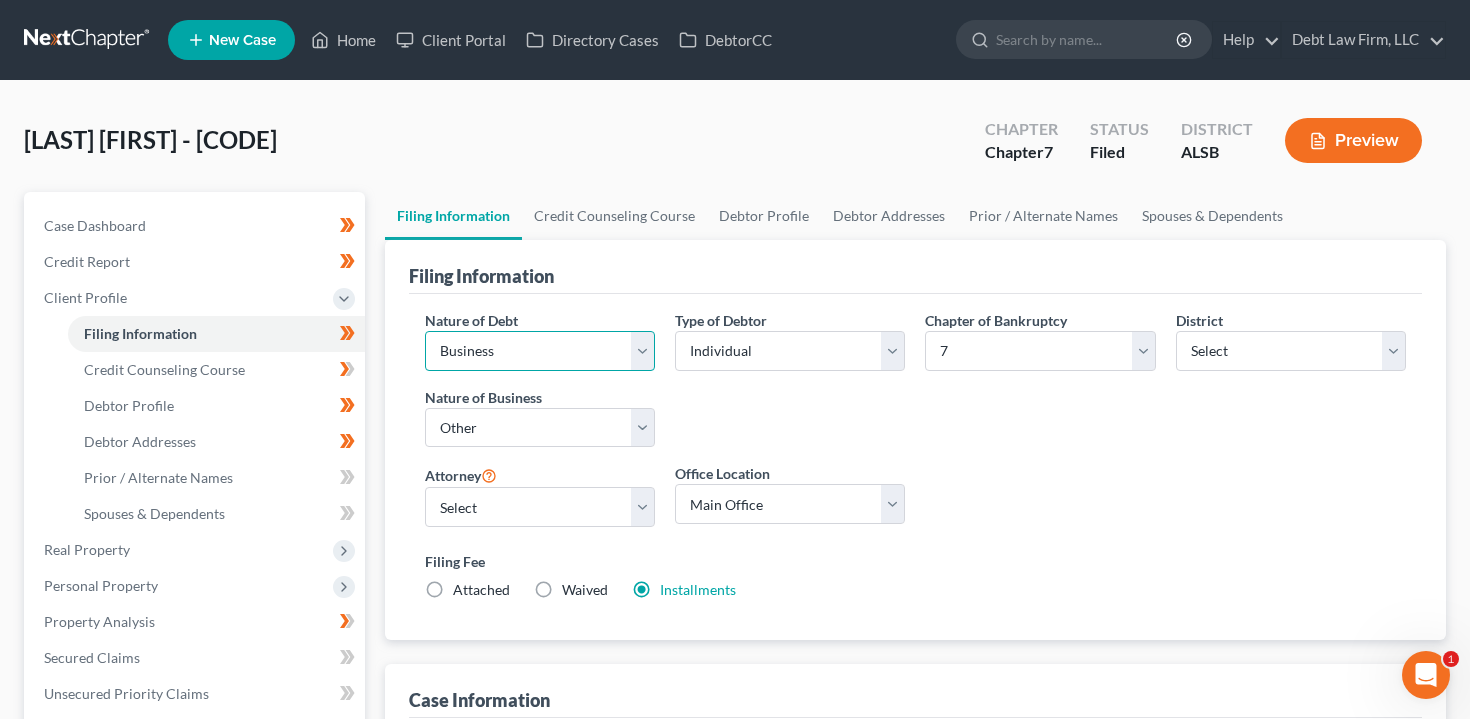 select on "1" 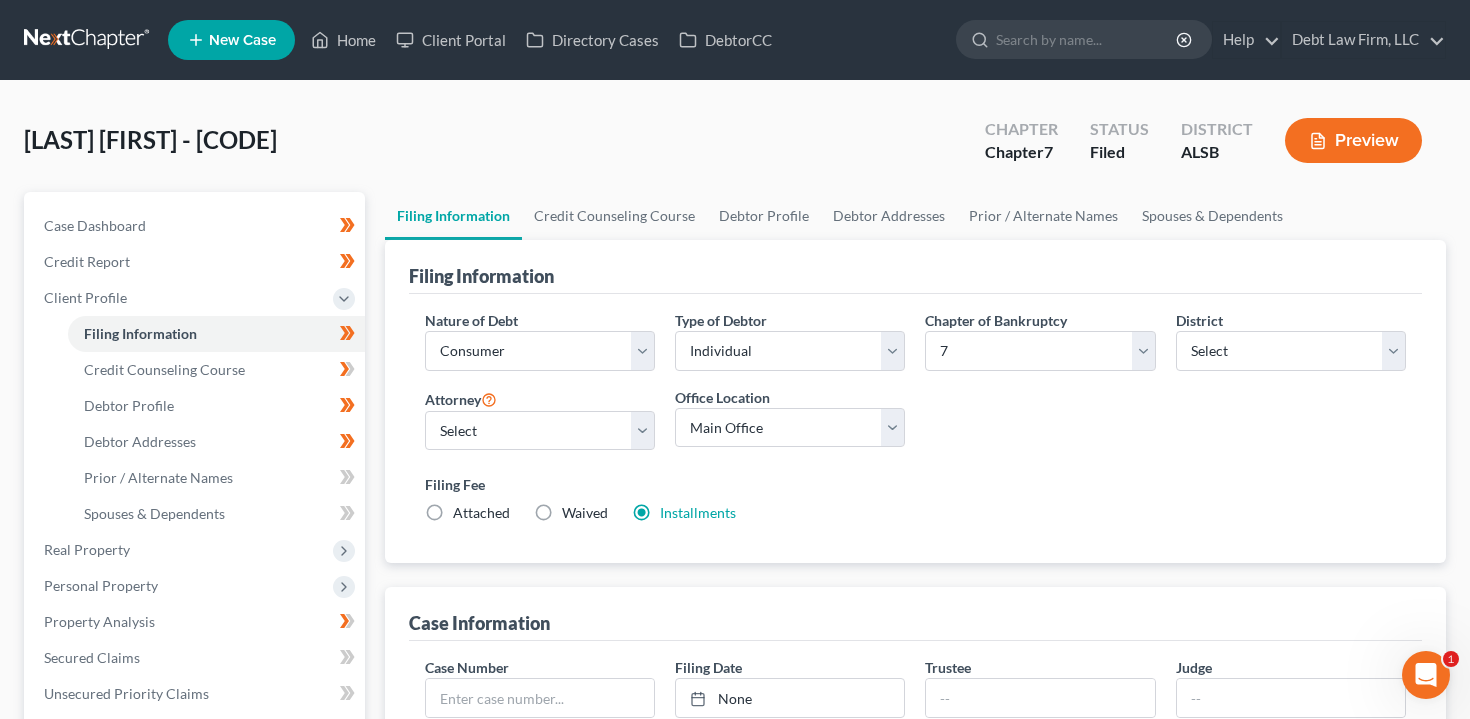 click on "Filing Fee" at bounding box center (916, 484) 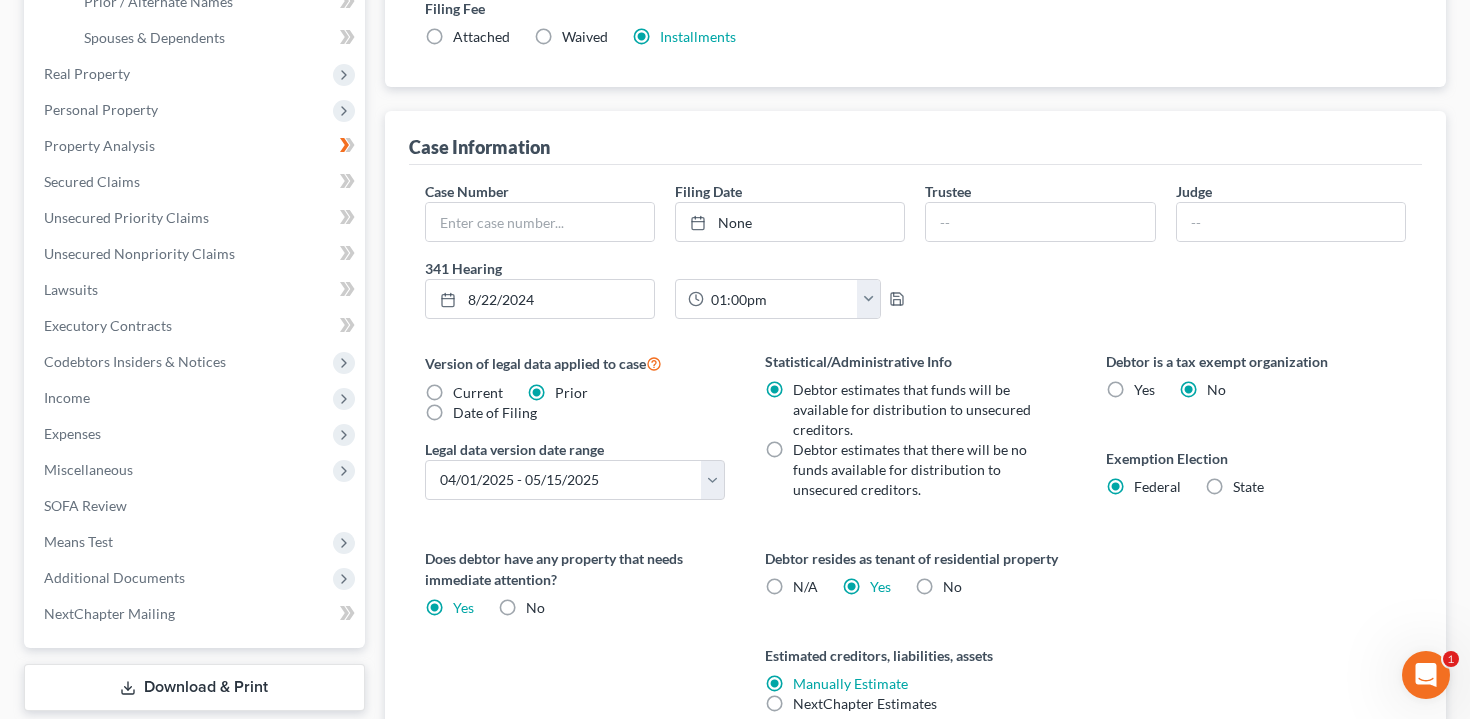 scroll, scrollTop: 644, scrollLeft: 0, axis: vertical 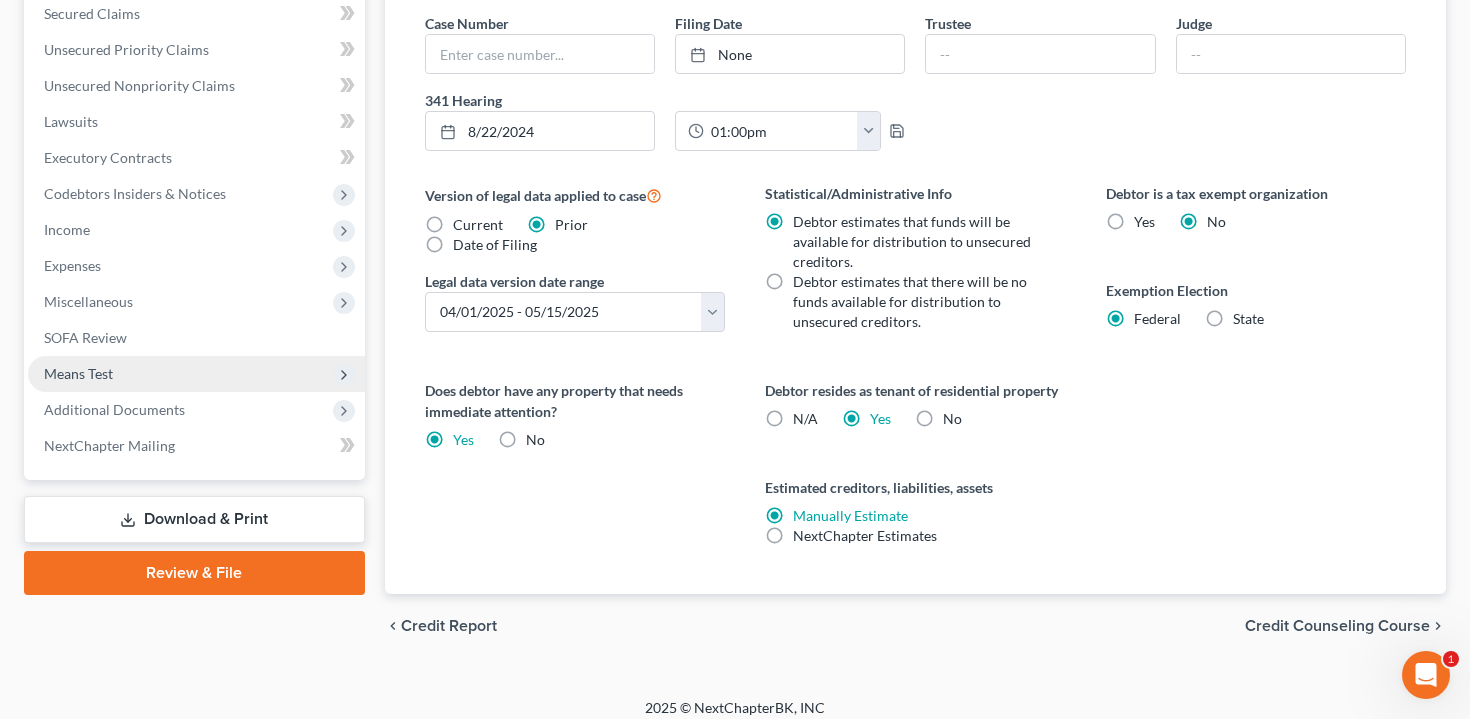 click on "Means Test" at bounding box center [196, 374] 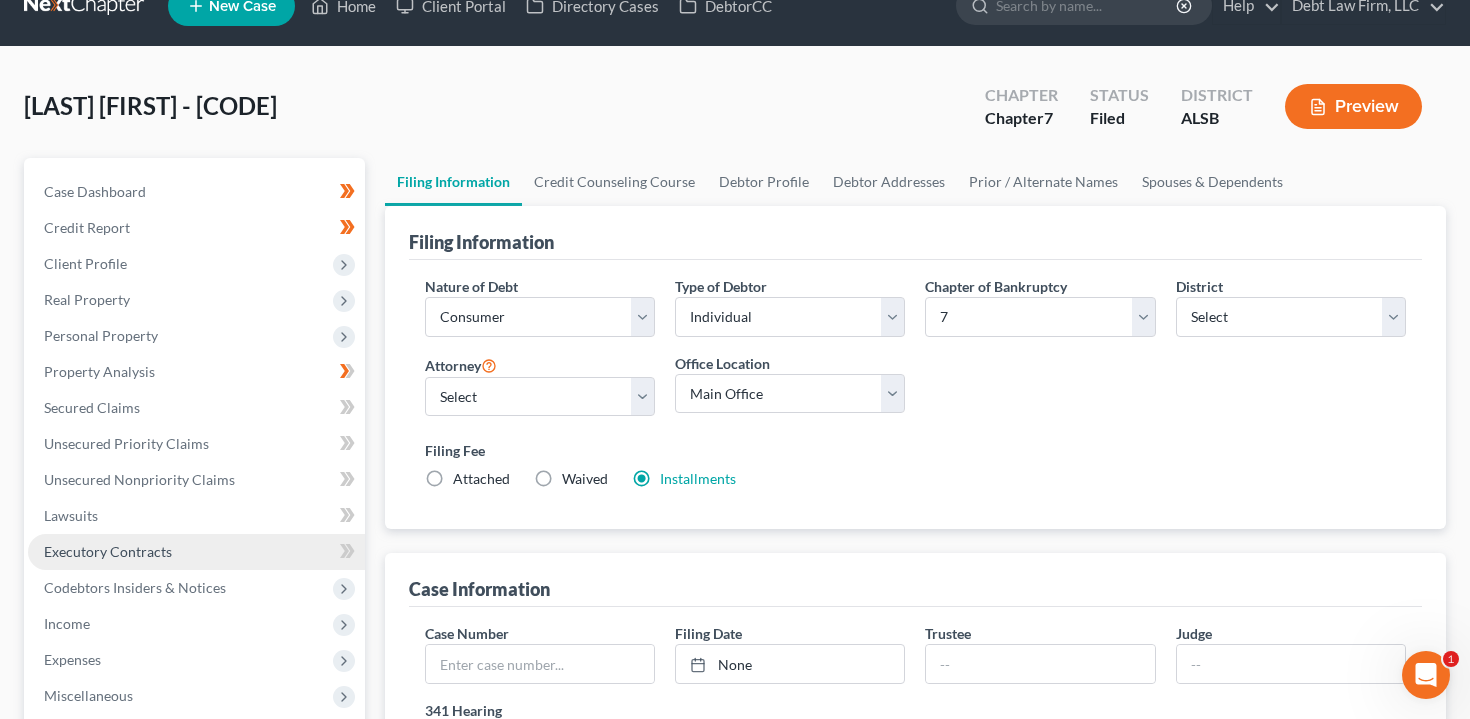 scroll, scrollTop: 125, scrollLeft: 0, axis: vertical 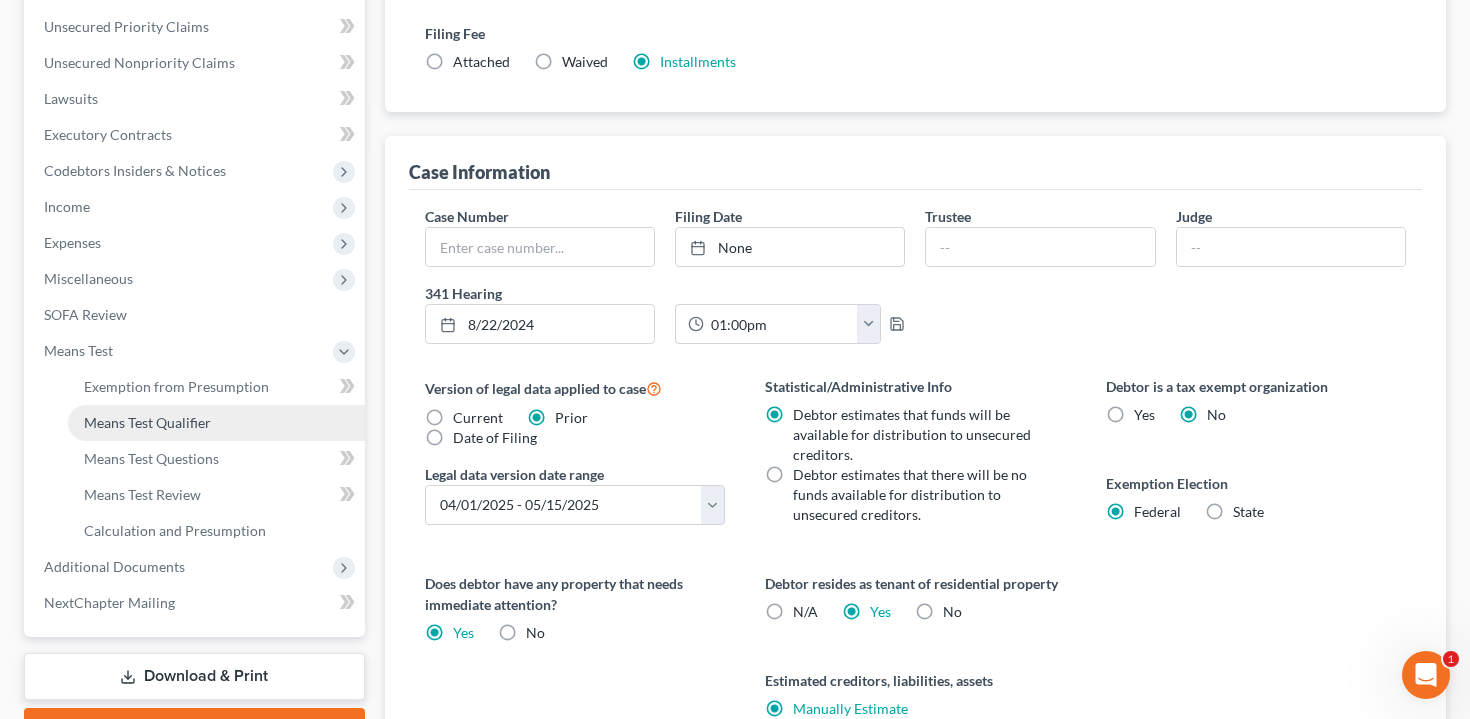 click on "Means Test Qualifier" at bounding box center (216, 423) 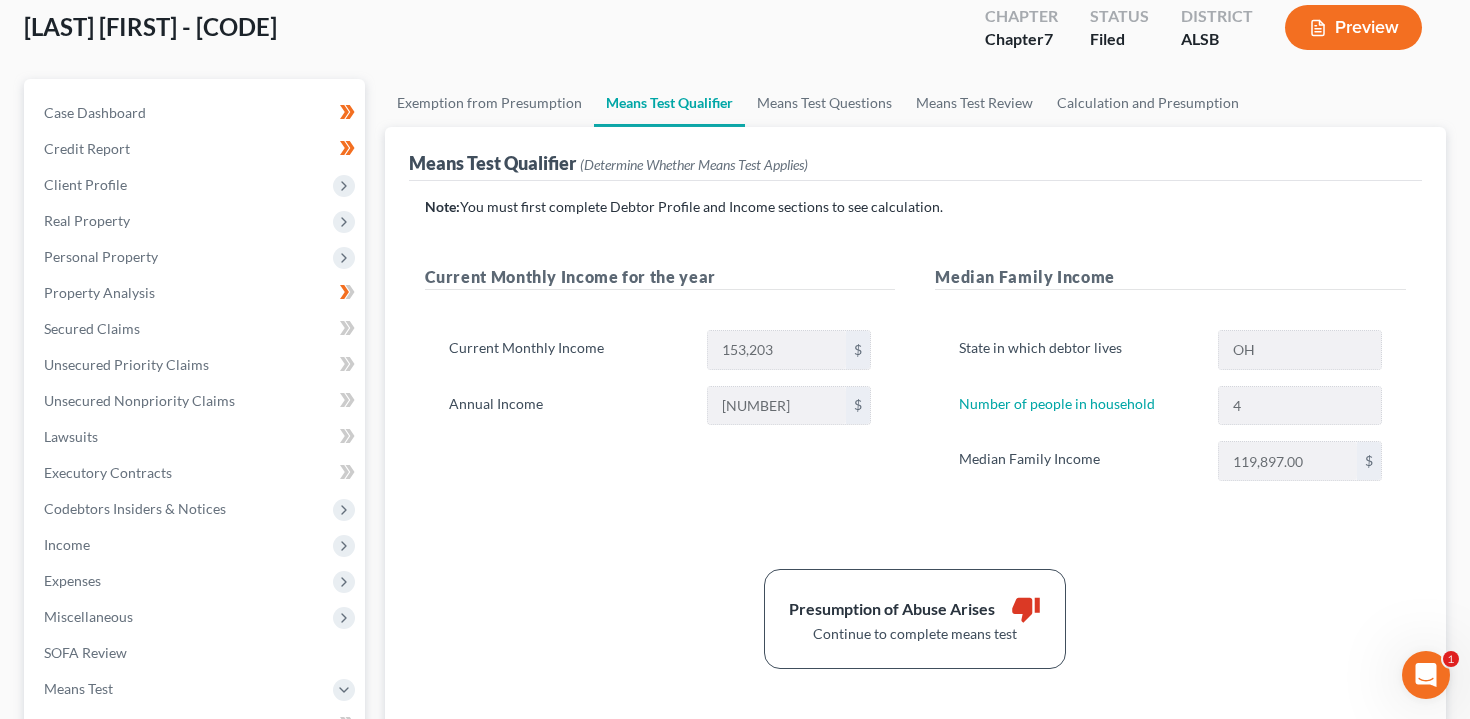 scroll, scrollTop: 117, scrollLeft: 0, axis: vertical 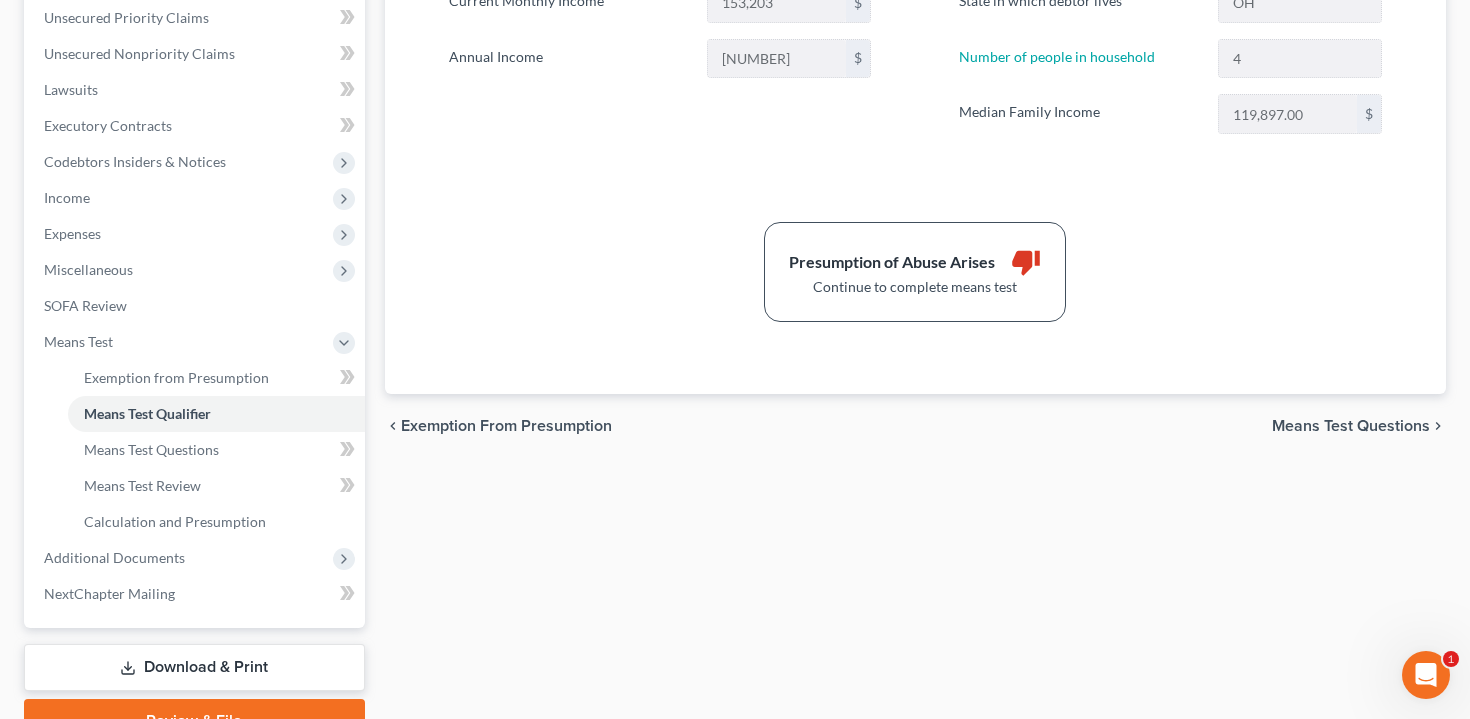click on "Download & Print" at bounding box center (194, 667) 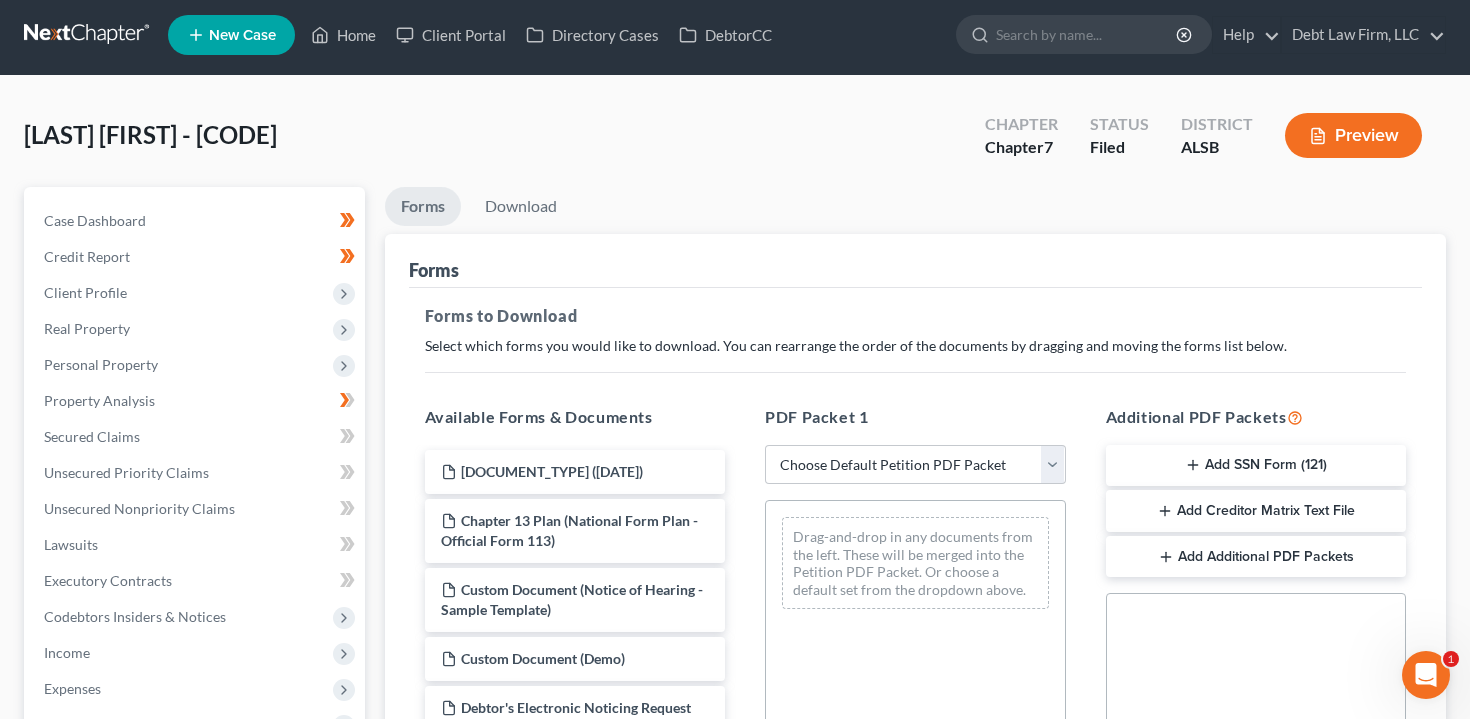 scroll, scrollTop: 0, scrollLeft: 0, axis: both 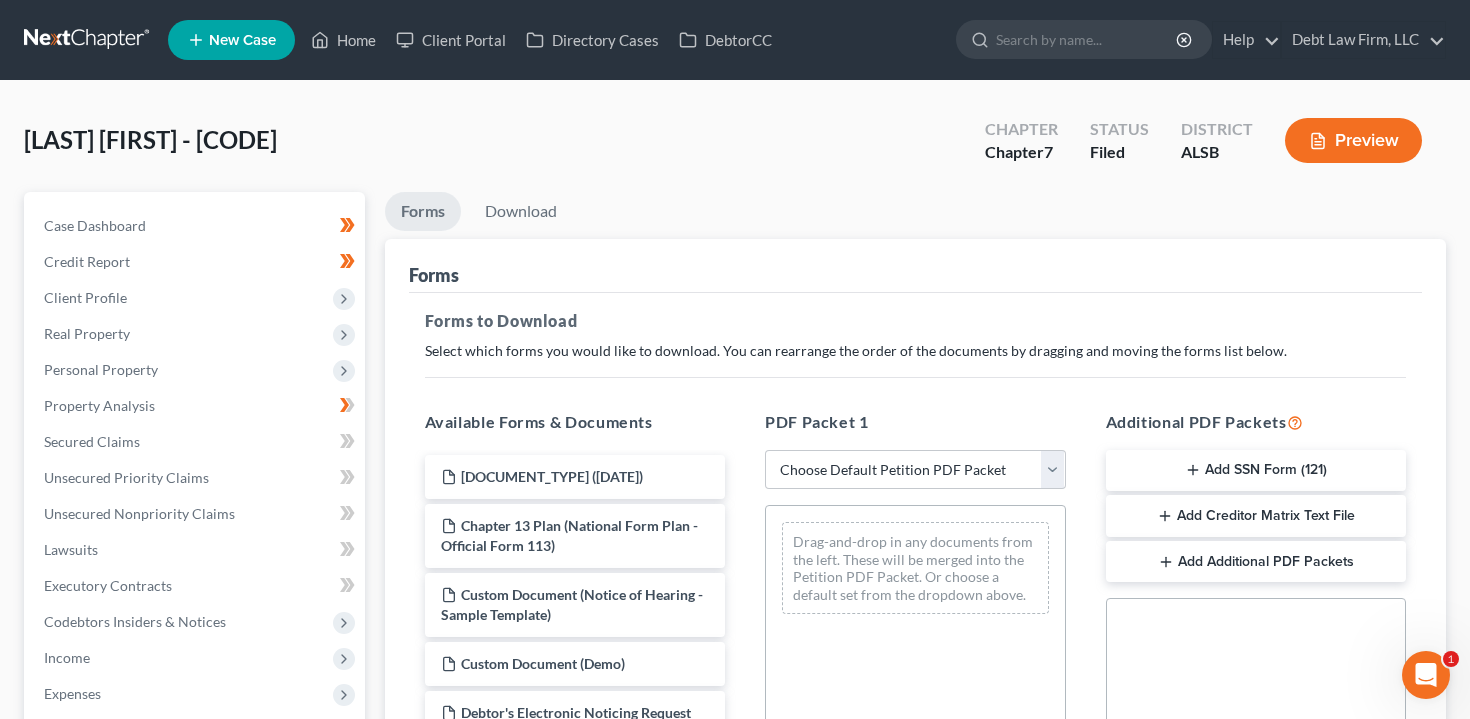 click on "Preview" at bounding box center [1353, 140] 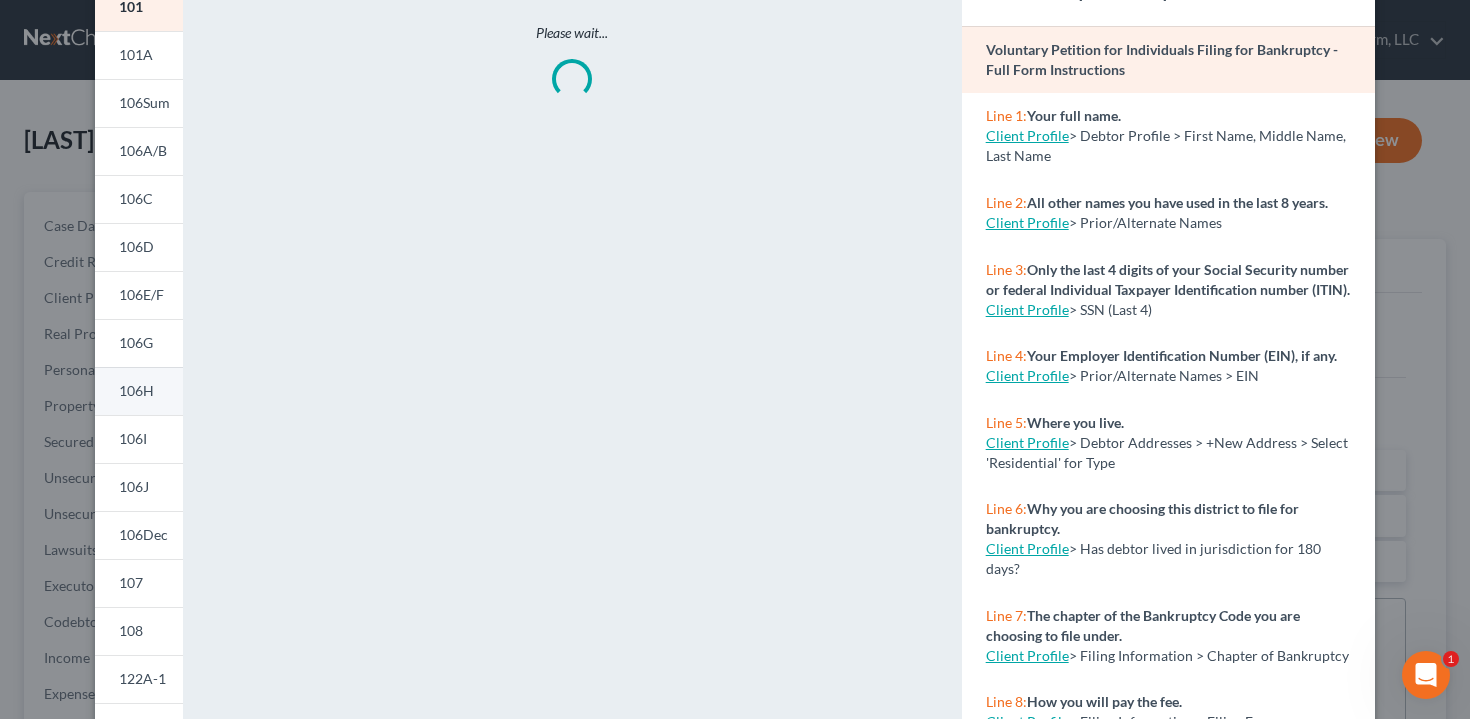 scroll, scrollTop: 276, scrollLeft: 0, axis: vertical 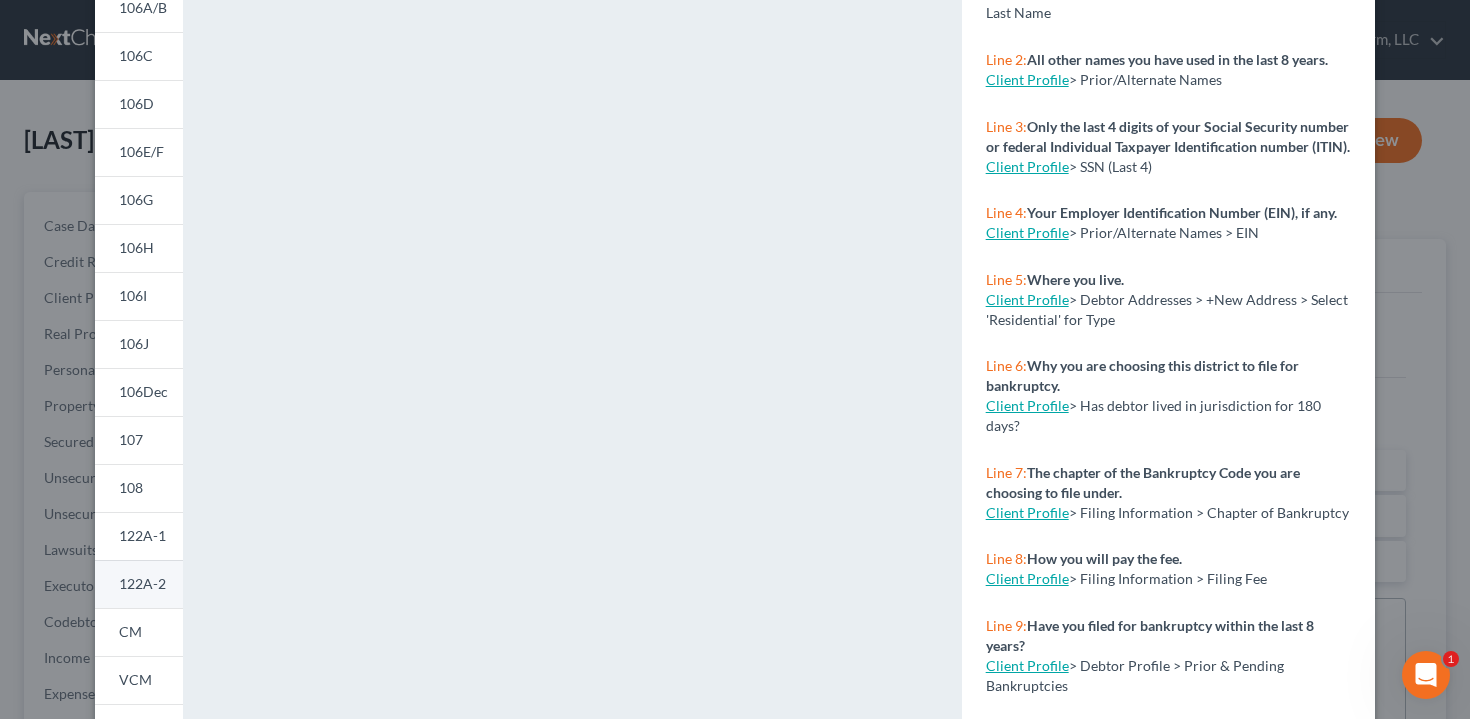 click on "122A-2" at bounding box center (142, 583) 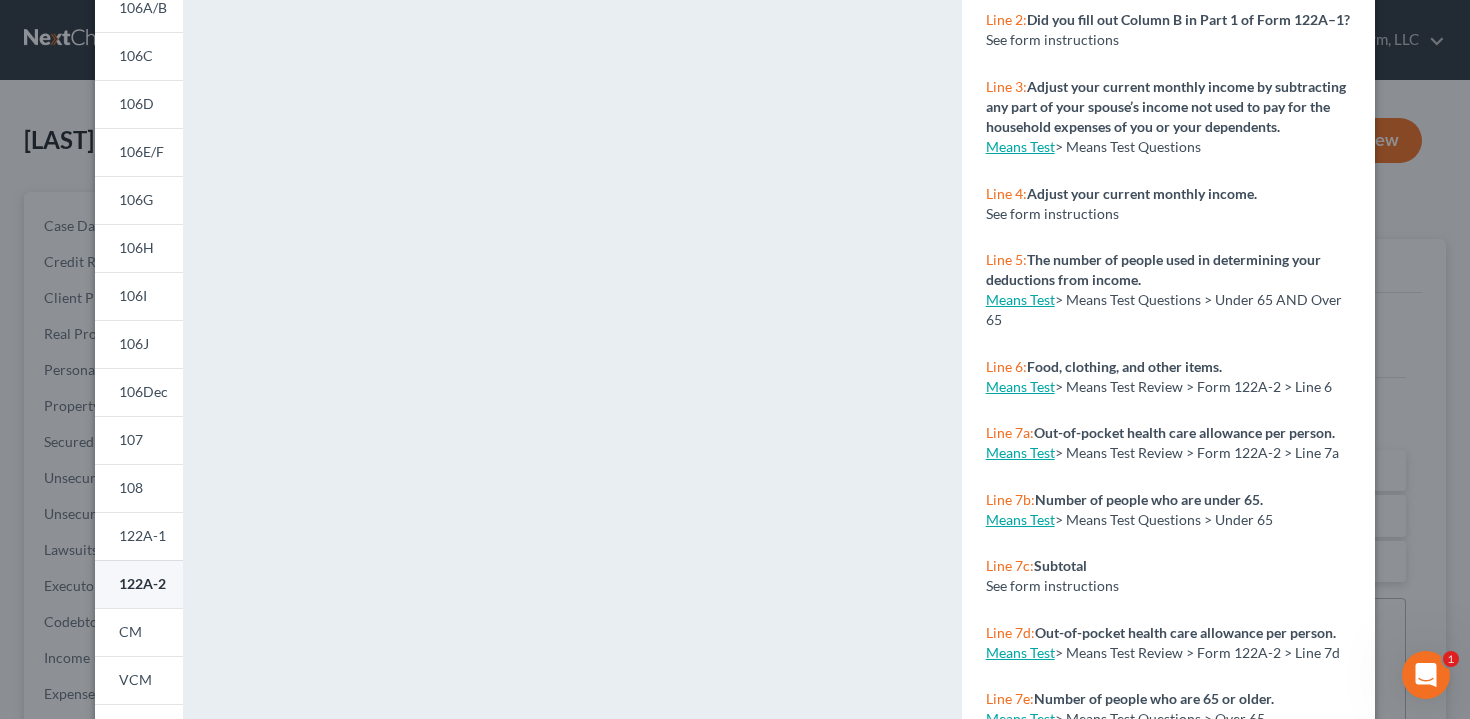 scroll, scrollTop: 474, scrollLeft: 0, axis: vertical 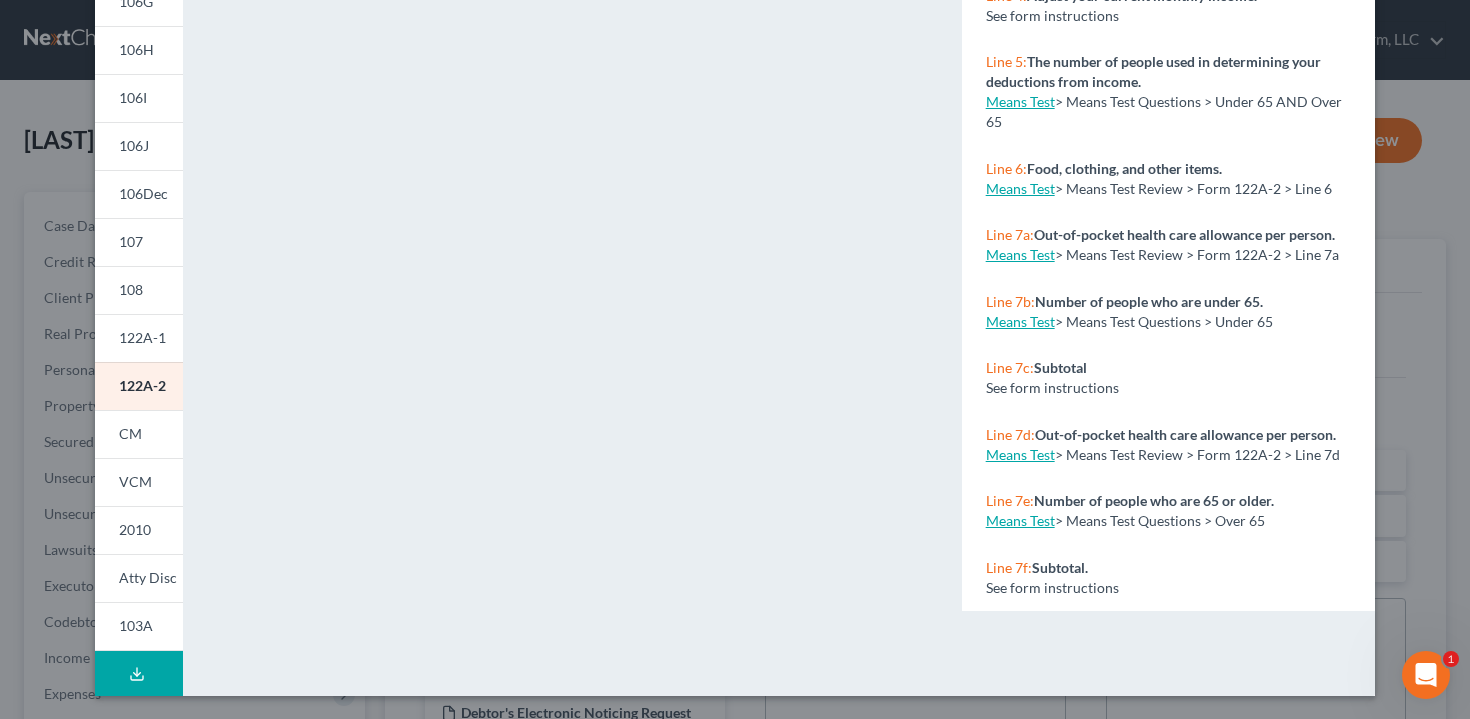 click on "Petition Preview Chapter 7 Means Test Calculation × 101 101A 106Sum 106A/B 106C 106D 106E/F 106G 106H 106I 106J 106Dec 107 108 122A-1 122A-2 CM VCM 2010 Atty Disc 103A Download Draft
Please wait...
NextChapter Map   Chapter 7 Means Test Calculation - Full Form Instructions  Line 1:  Copy your total current monthly income.
See form instructions
Line 2:  Did you fill out Column B in Part 1 of Form 122A–1?
See form instructions
Line 3:  Adjust your current monthly income by subtracting any part of your spouse’s income not used to pay for the household expenses of you or your dependents.
Means Test  > Means Test Questions
Line 4:  Adjust your current monthly income.
See form instructions
Line 5:  The number of people used in determining your deductions from income.
Means Test  > Means Test Questions > Under 65 AND Over 65
Line 6:" at bounding box center [735, 359] 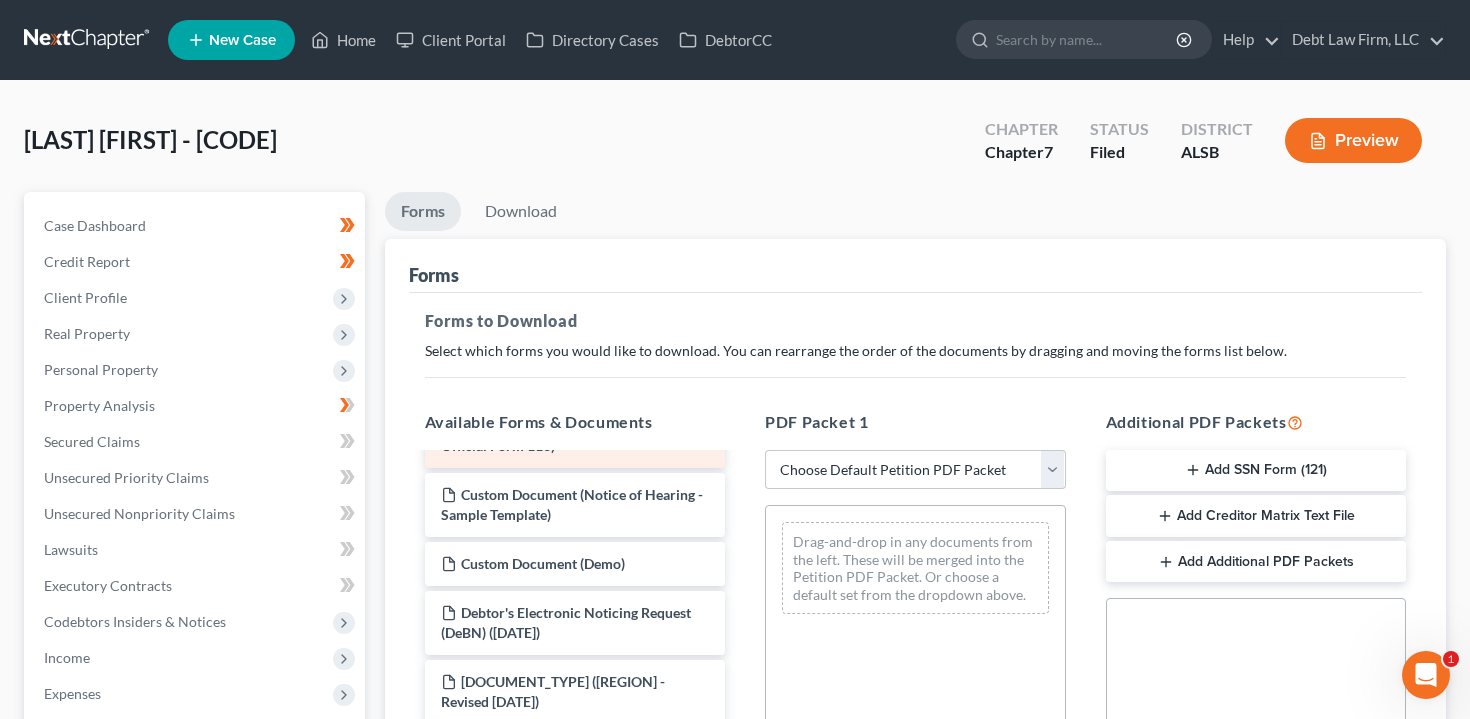 scroll, scrollTop: 0, scrollLeft: 0, axis: both 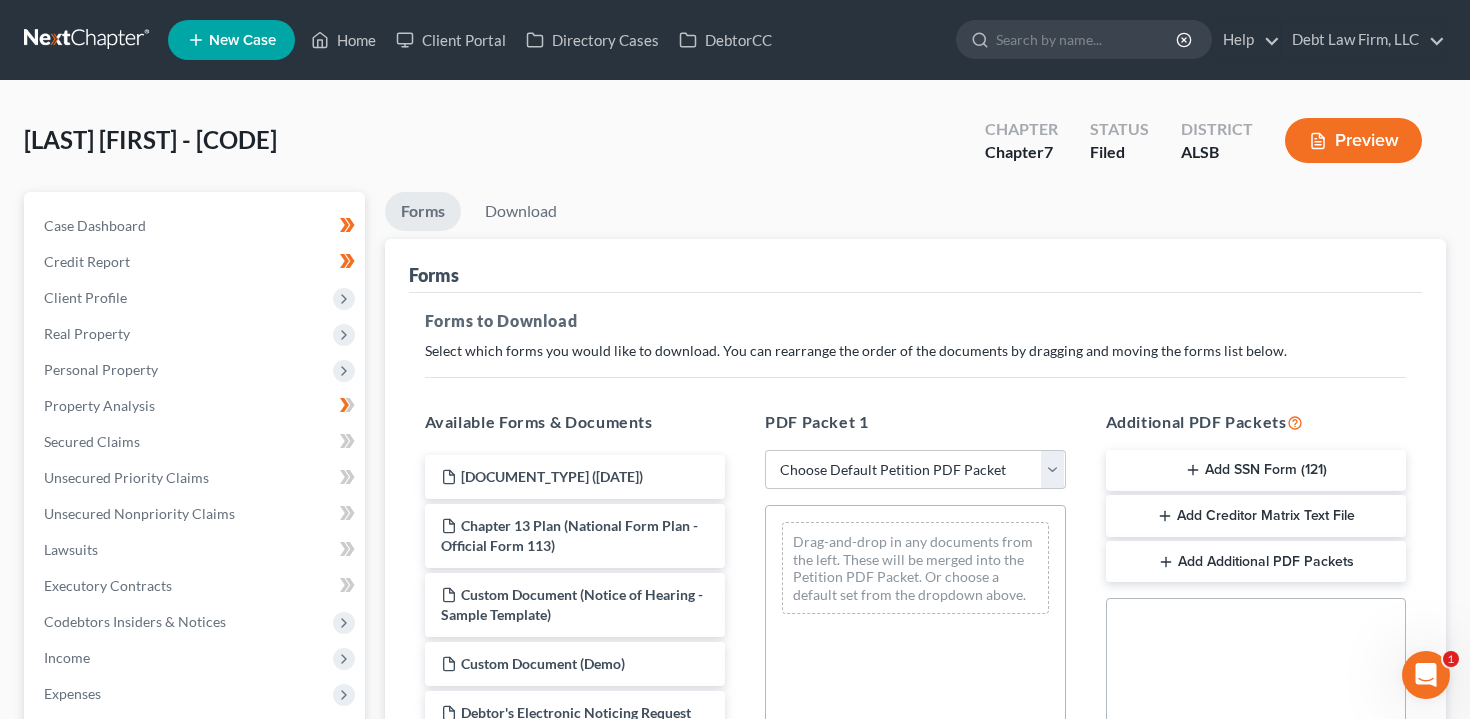 click on "Preview" at bounding box center (1353, 140) 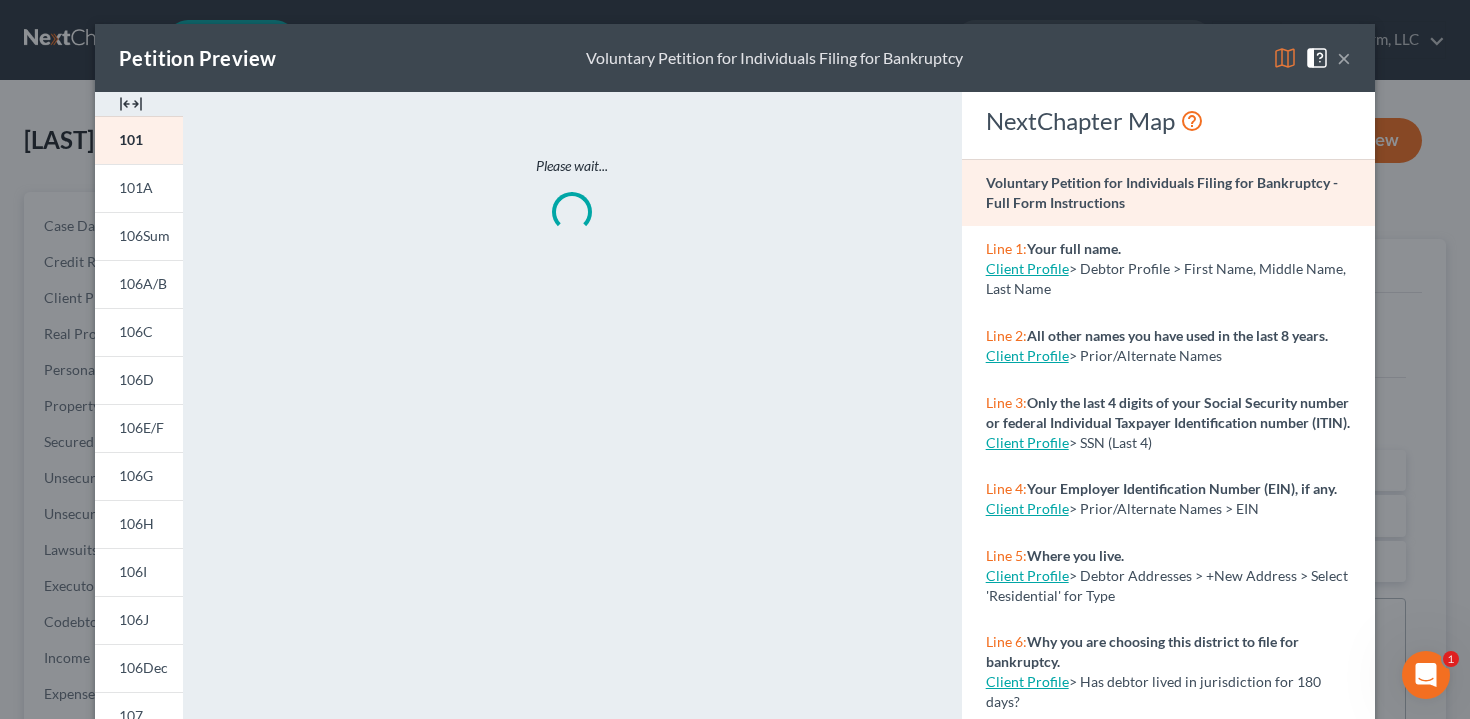 scroll, scrollTop: 269, scrollLeft: 0, axis: vertical 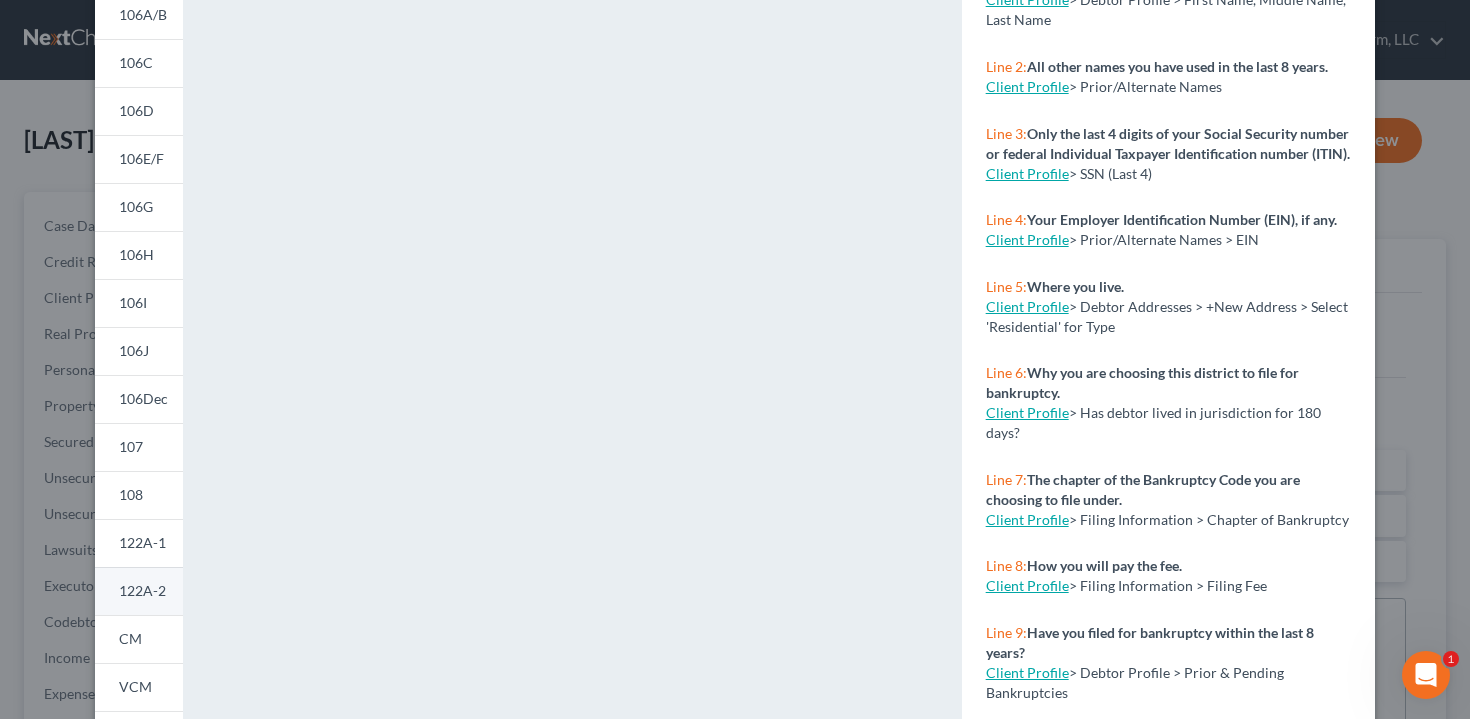click on "122A-2" at bounding box center [142, 590] 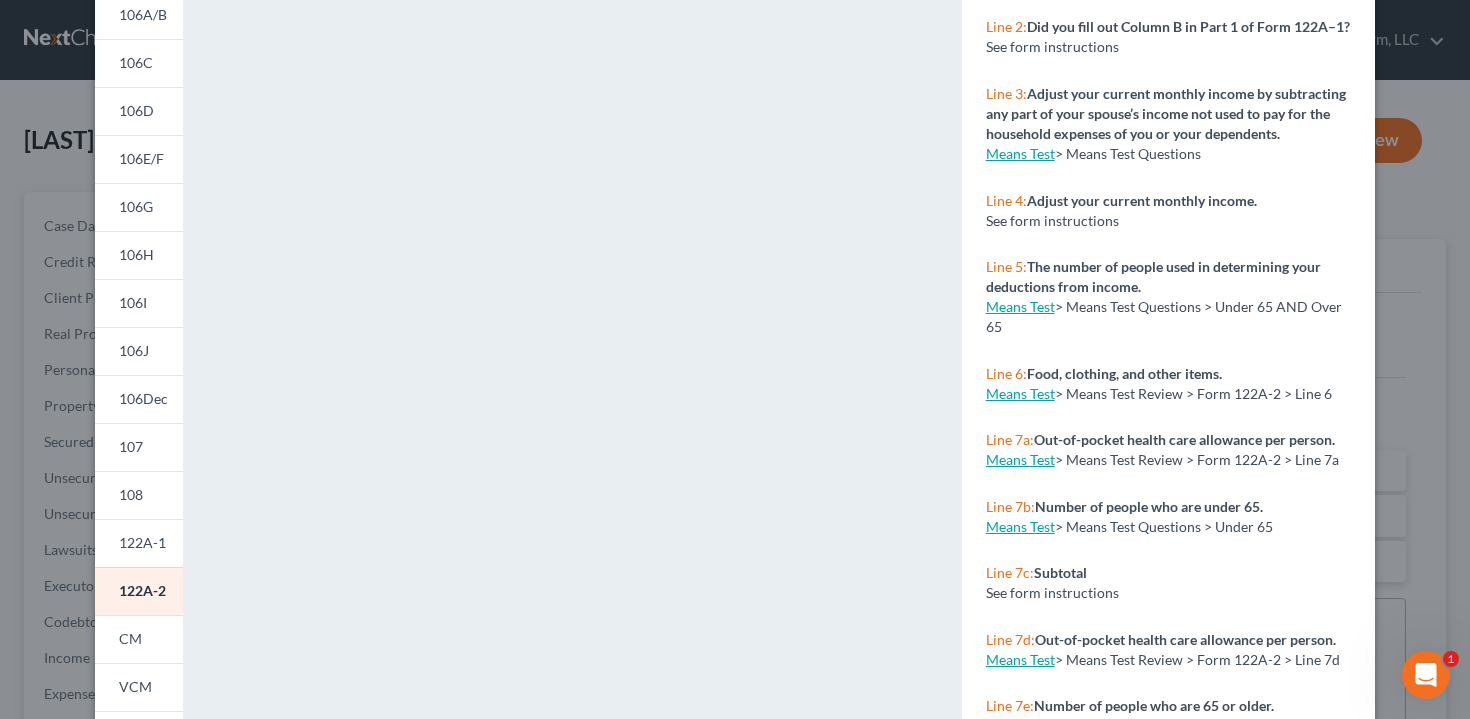 scroll, scrollTop: 474, scrollLeft: 0, axis: vertical 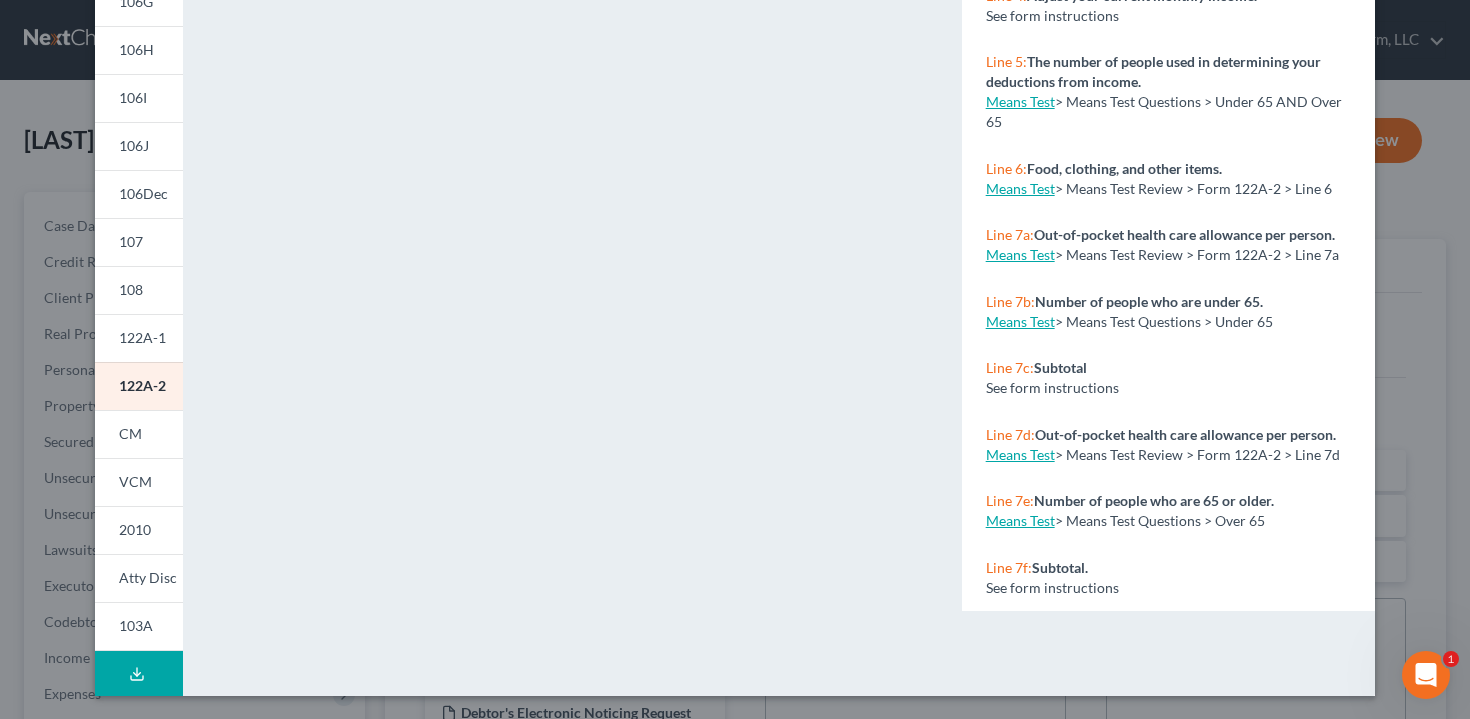 click on "Petition Preview Chapter 7 Means Test Calculation × 101 101A 106Sum 106A/B 106C 106D 106E/F 106G 106H 106I 106J 106Dec 107 108 122A-1 122A-2 CM VCM 2010 Atty Disc 103A Download Draft
<object ng-attr-data='https://nextchapter-prod.s3.amazonaws.com/pdfs/5a156699-e472-4237-b857-c49efe357345.pdf' type='application/pdf' width='100%' height='975px'></object>
<p><a href='https://nextchapter-prod.s3.amazonaws.com/pdfs/5a156699-e472-4237-b857-c49efe357345.pdf' target='_blank'>Click here</a> to open in a new window.</p>
NextChapter Map   Chapter 7 Means Test Calculation - Full Form Instructions  Line 1:  Copy your total current monthly income.
See form instructions
Line 2:  Did you fill out Column B in Part 1 of Form 122A–1?
See form instructions
Line 3:  Adjust your current monthly income by subtracting any part of your spouse’s income not used to pay for the household expenses of you or your dependents.
Means Test  > Means Test Questions
Line 4:" at bounding box center (735, 359) 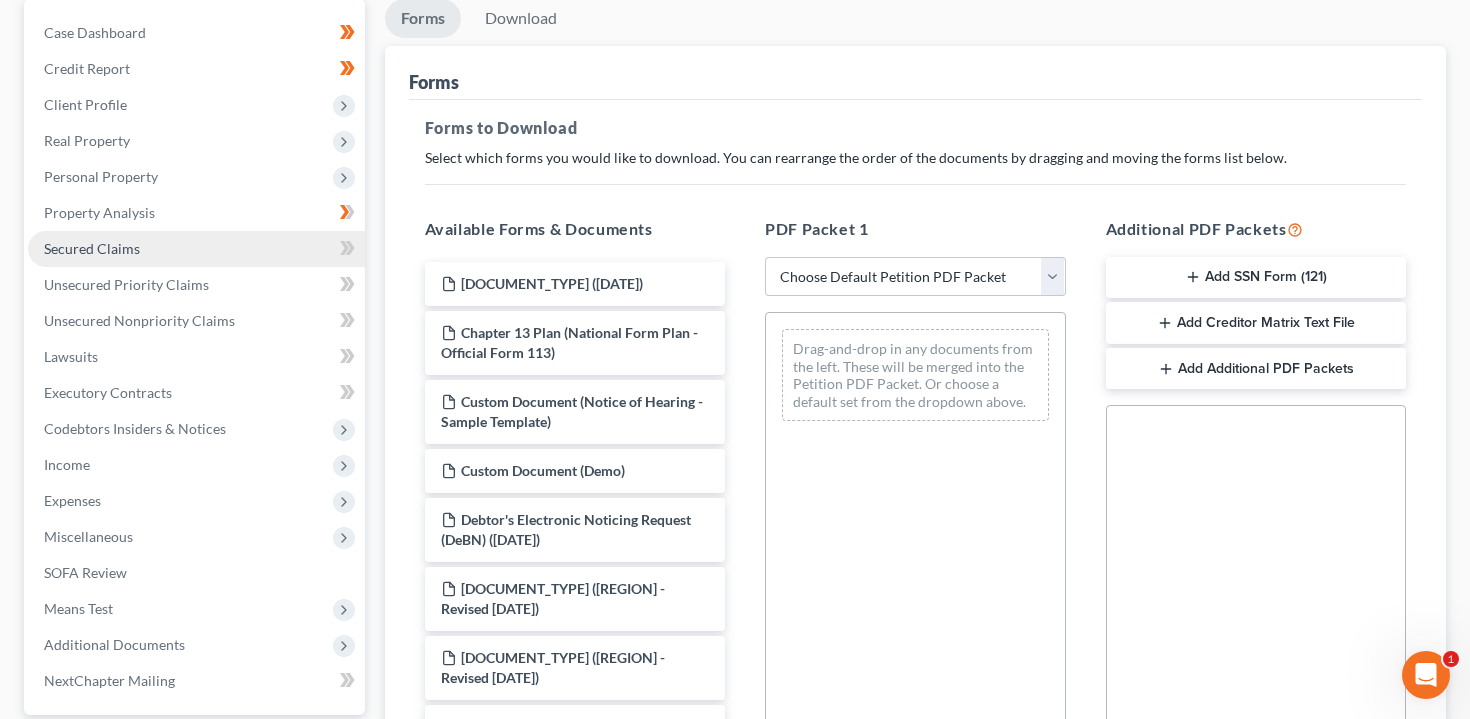 scroll, scrollTop: 195, scrollLeft: 0, axis: vertical 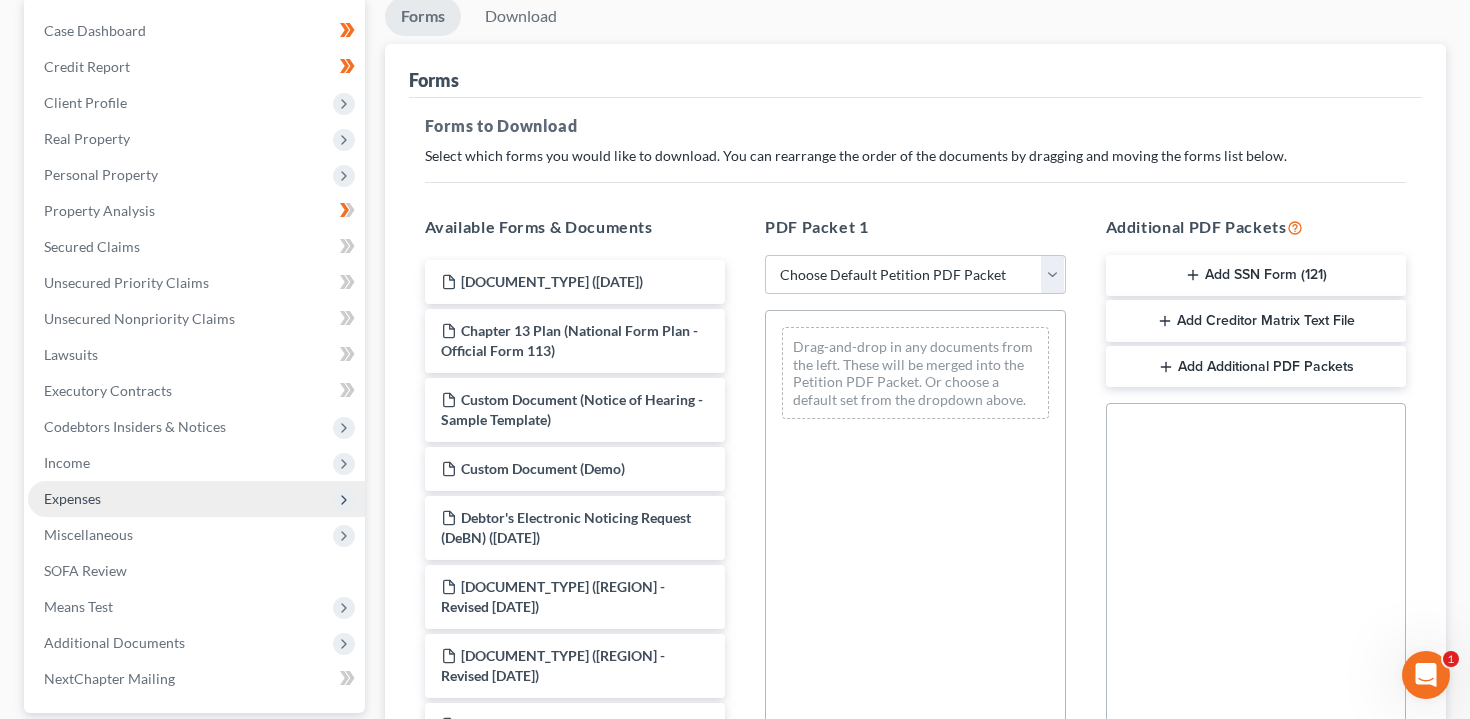click on "Expenses" at bounding box center (196, 499) 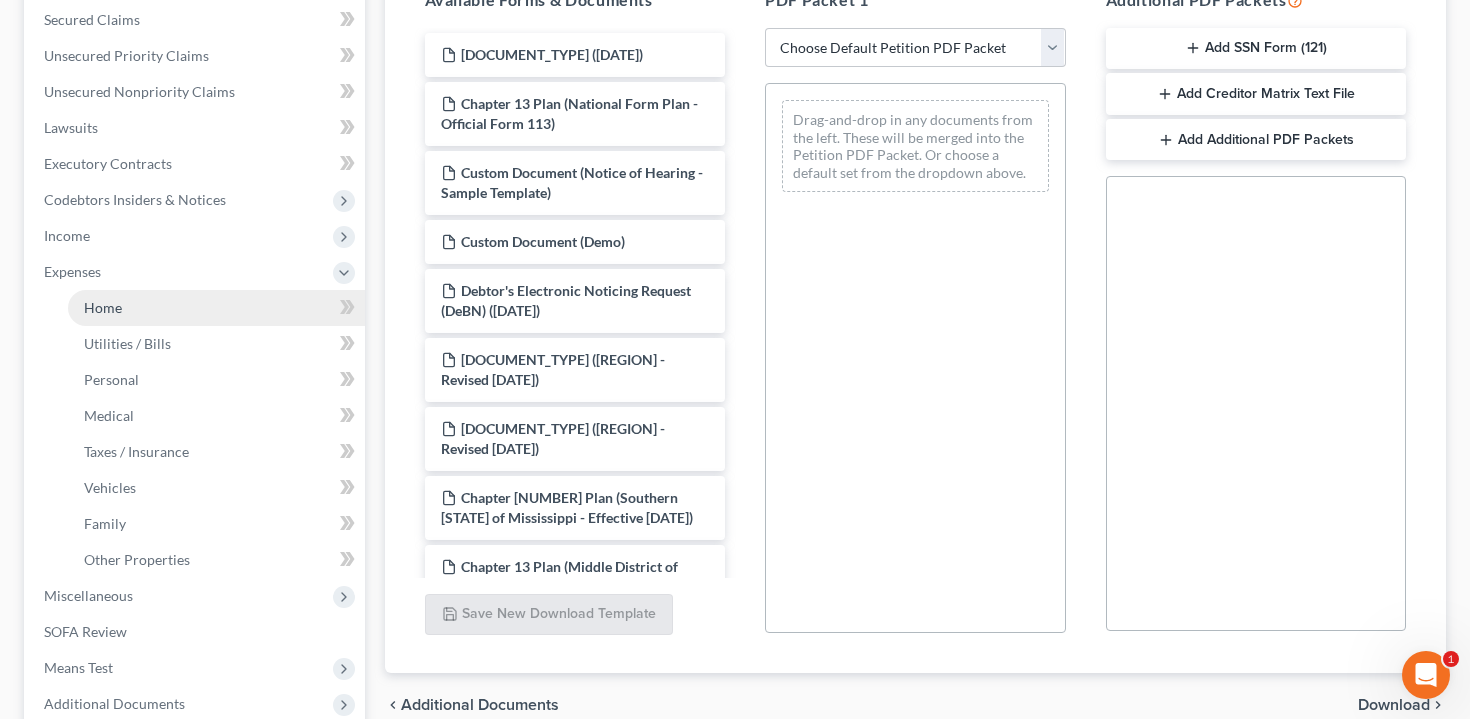 scroll, scrollTop: 423, scrollLeft: 0, axis: vertical 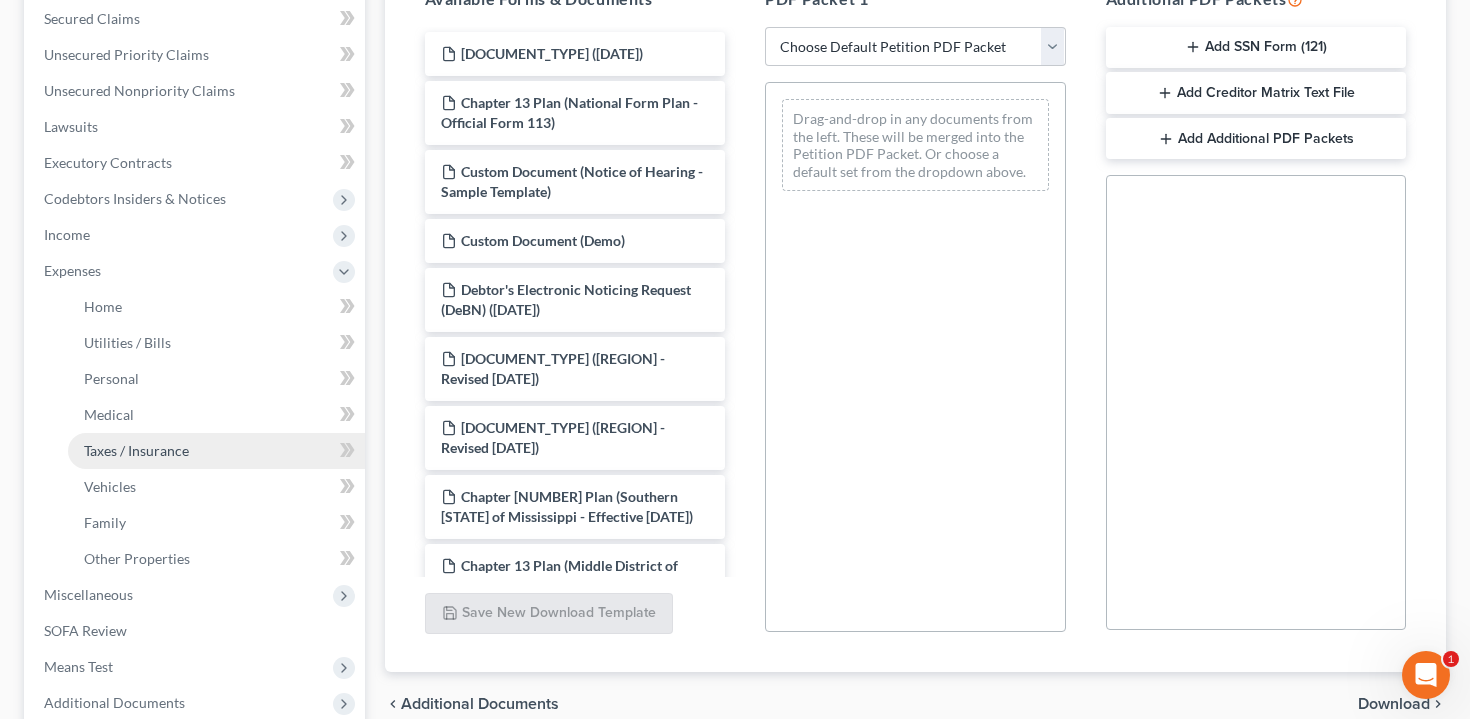 click on "Taxes / Insurance" at bounding box center (136, 450) 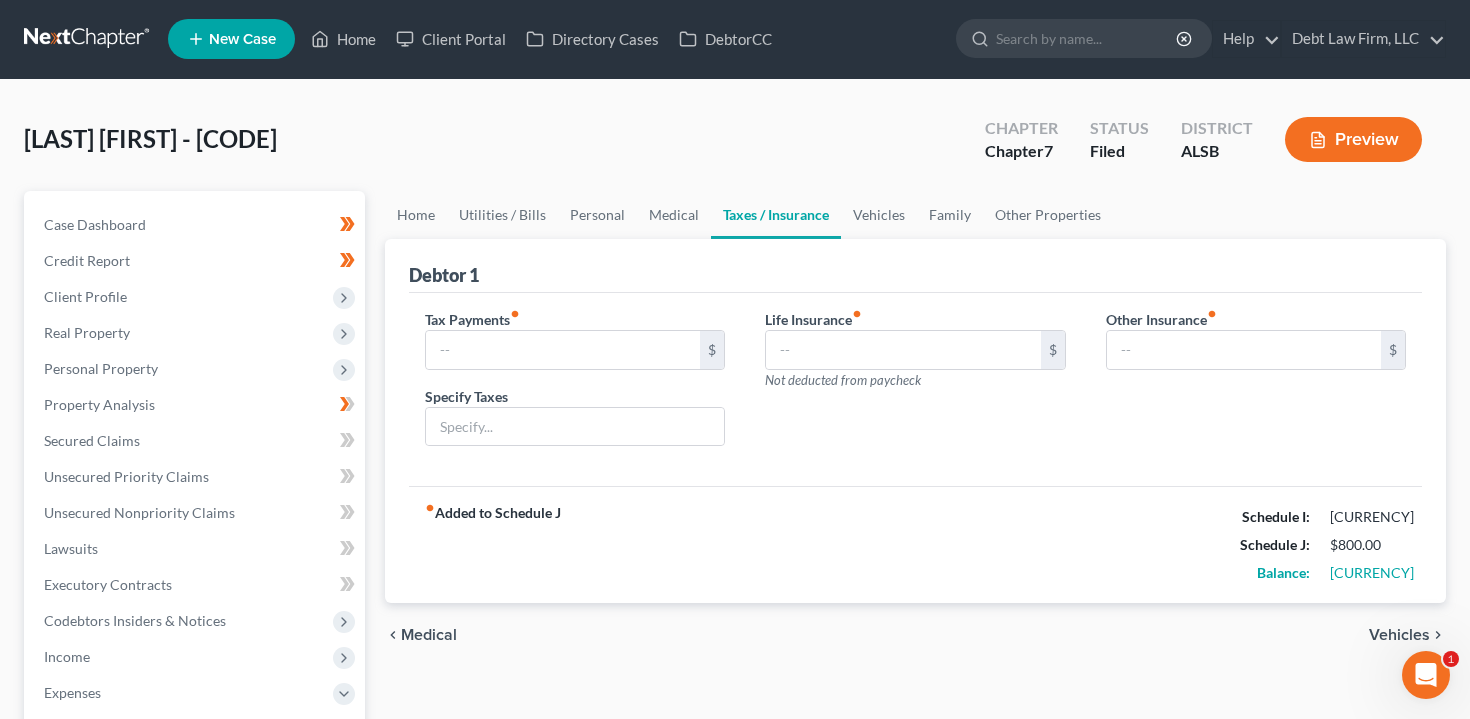 scroll, scrollTop: 0, scrollLeft: 0, axis: both 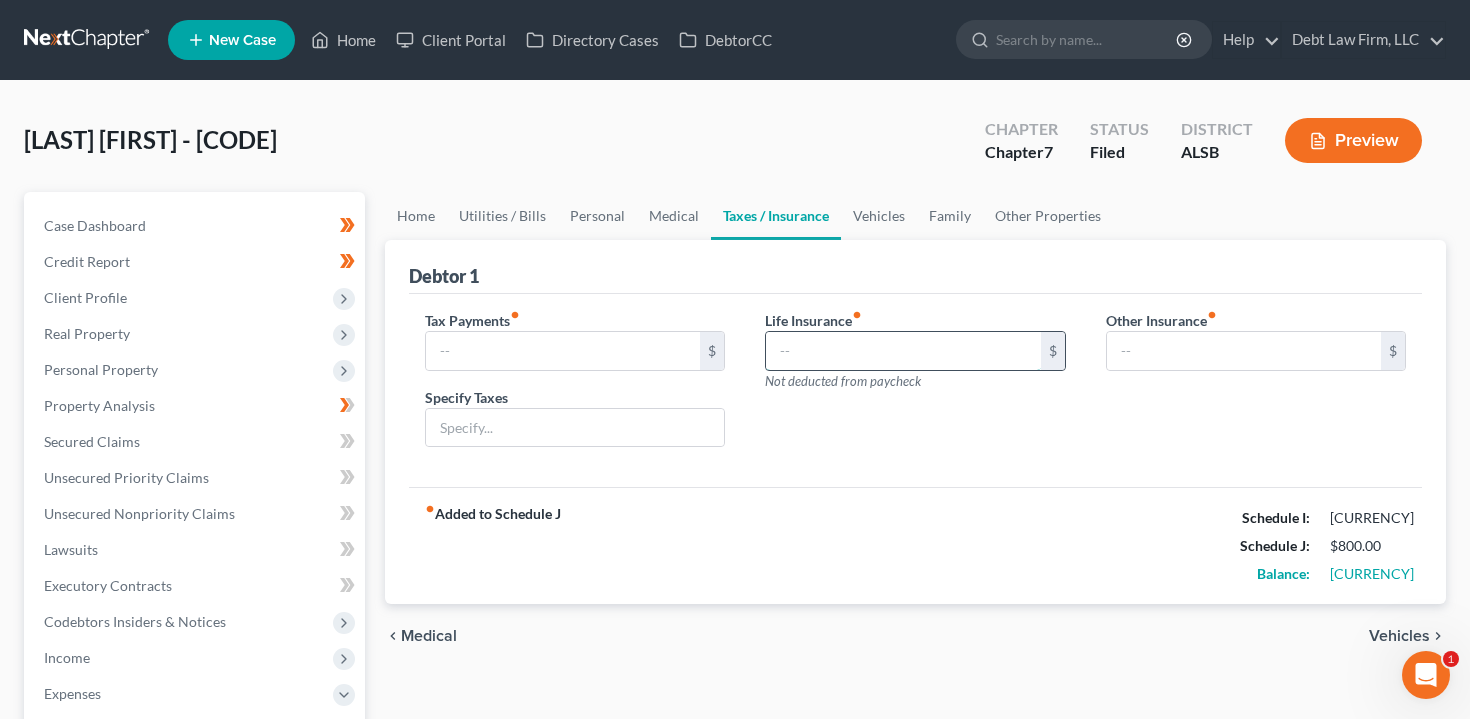 click at bounding box center (903, 351) 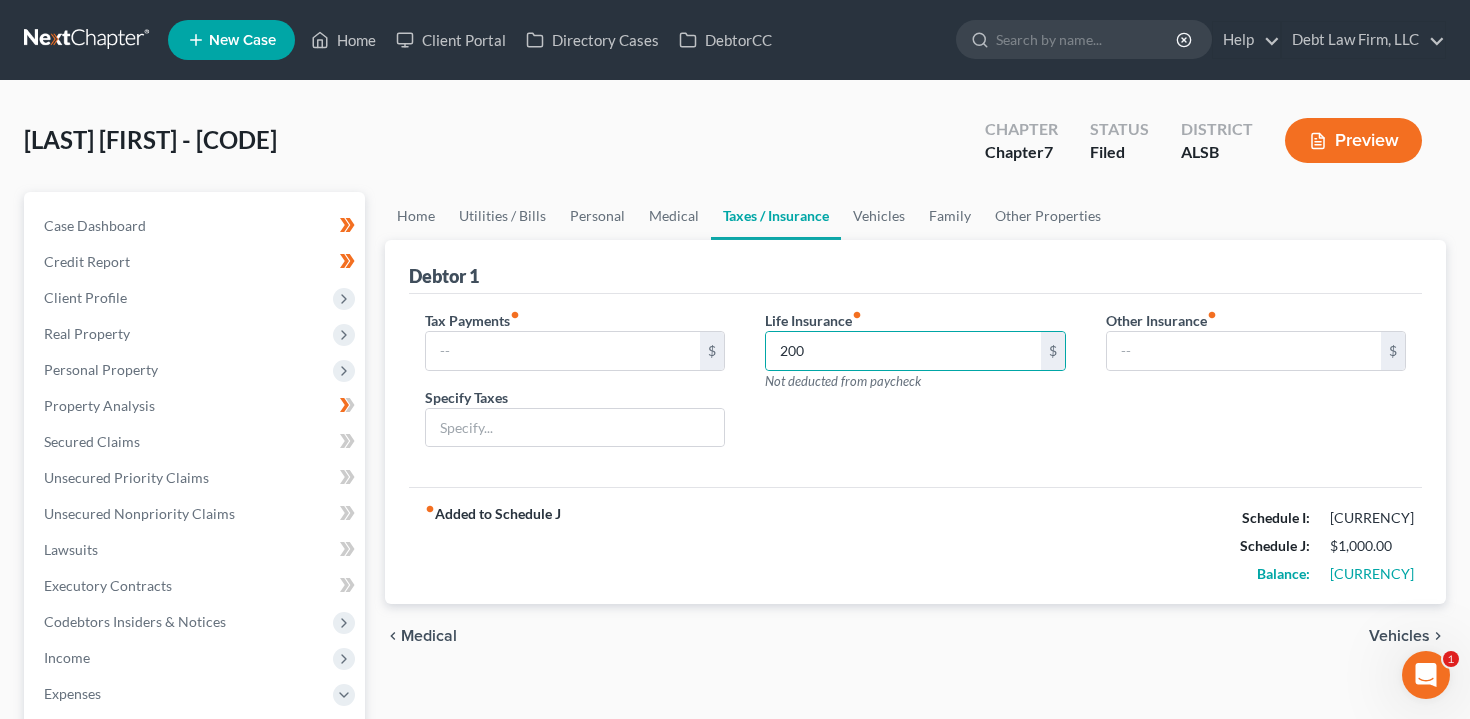 click on "Tax Payments  fiber_manual_record [CURRENCY] $ Specify Taxes Life Insurance  fiber_manual_record [CURRENCY] $ Not deducted from paycheck Other Insurance  fiber_manual_record $" at bounding box center (916, 391) 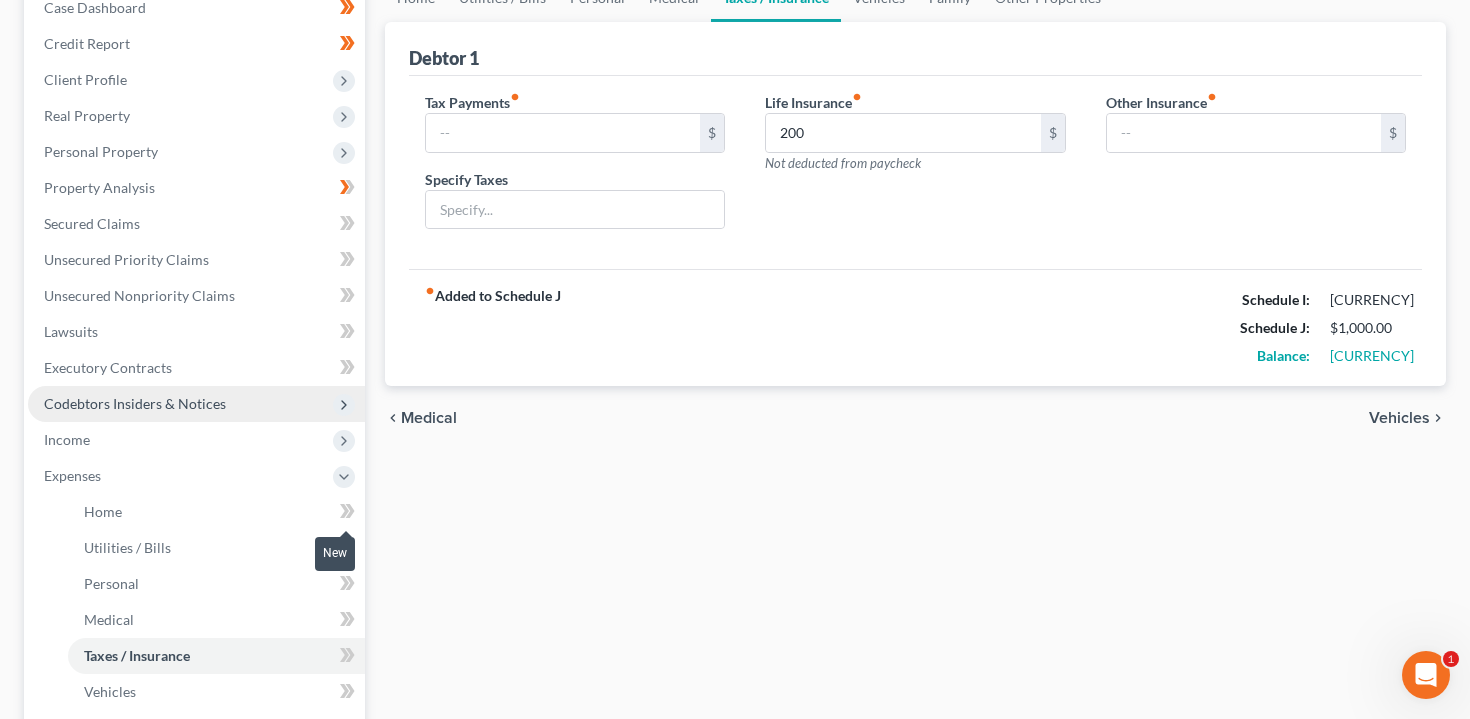 scroll, scrollTop: 36, scrollLeft: 0, axis: vertical 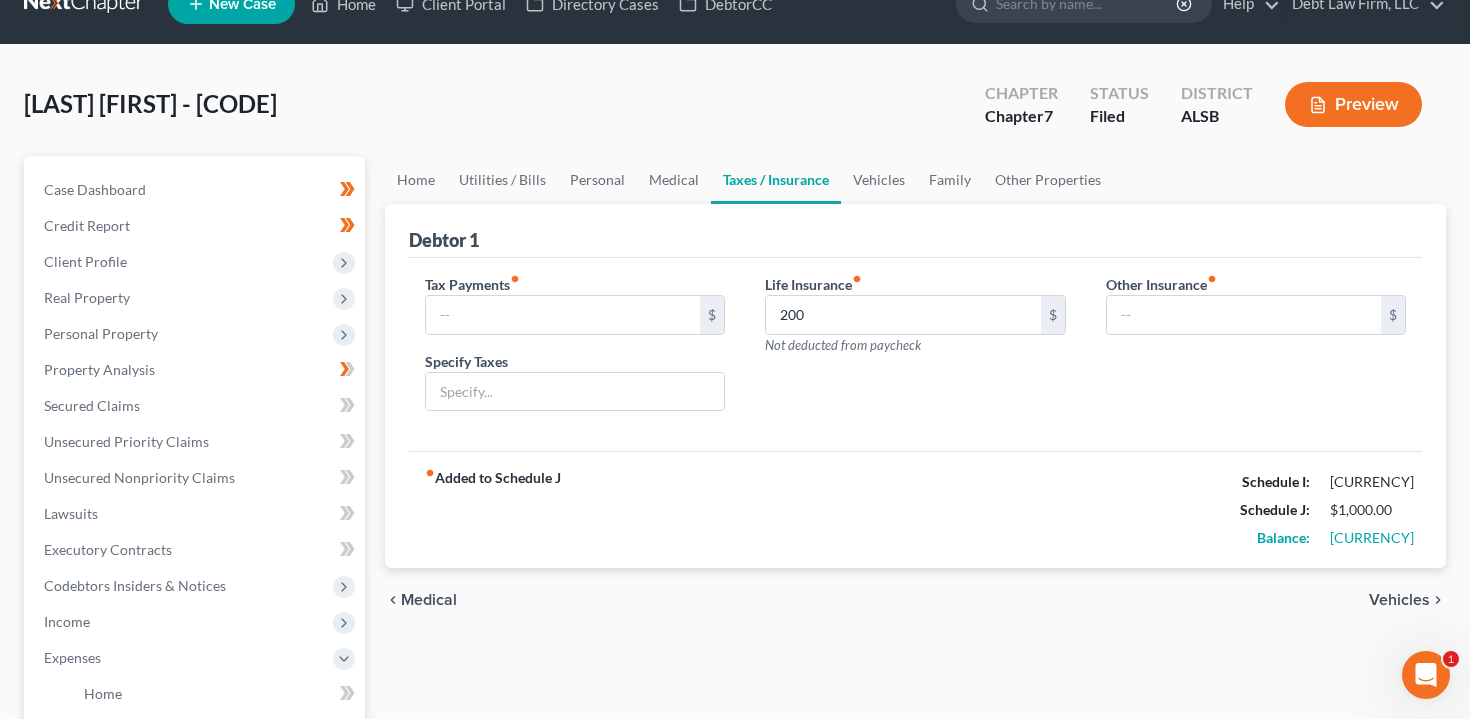 click on "Preview" at bounding box center [1353, 104] 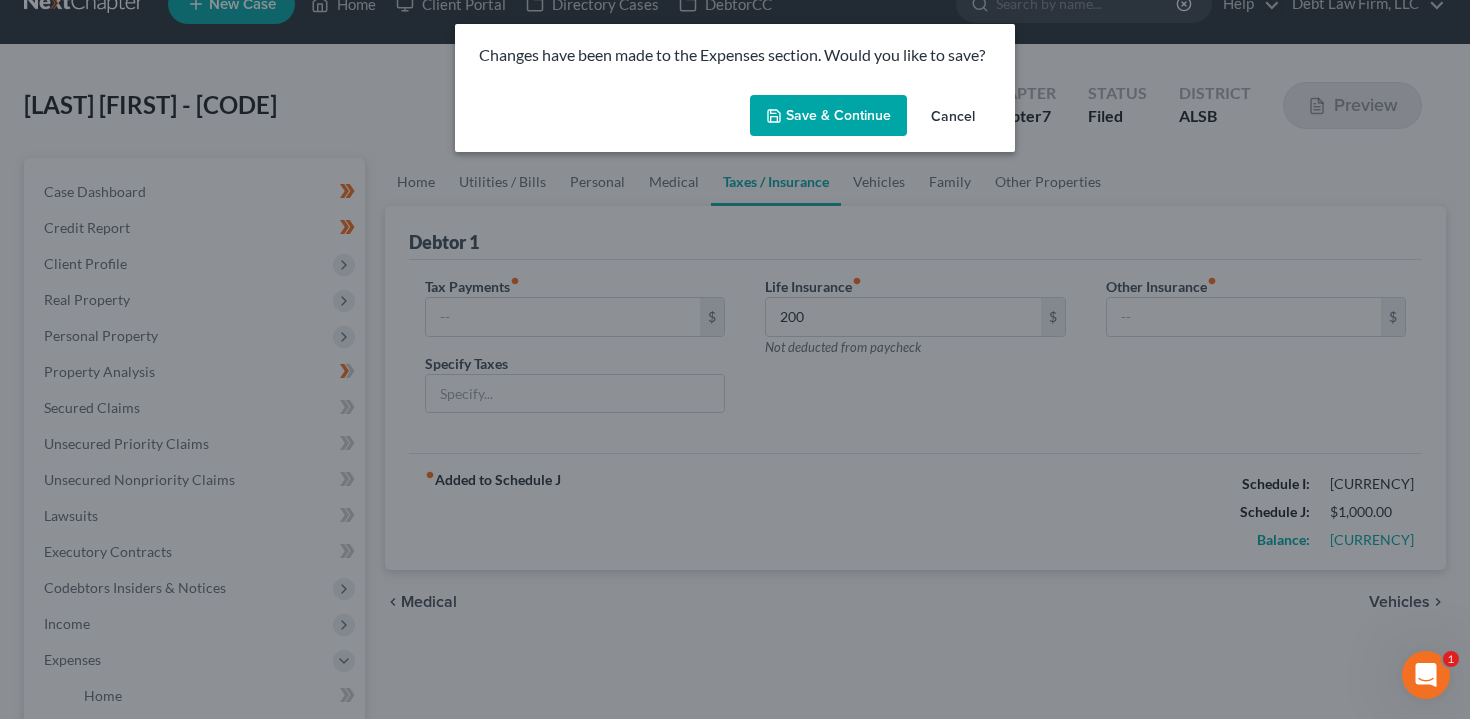 click on "Save & Continue" at bounding box center (828, 116) 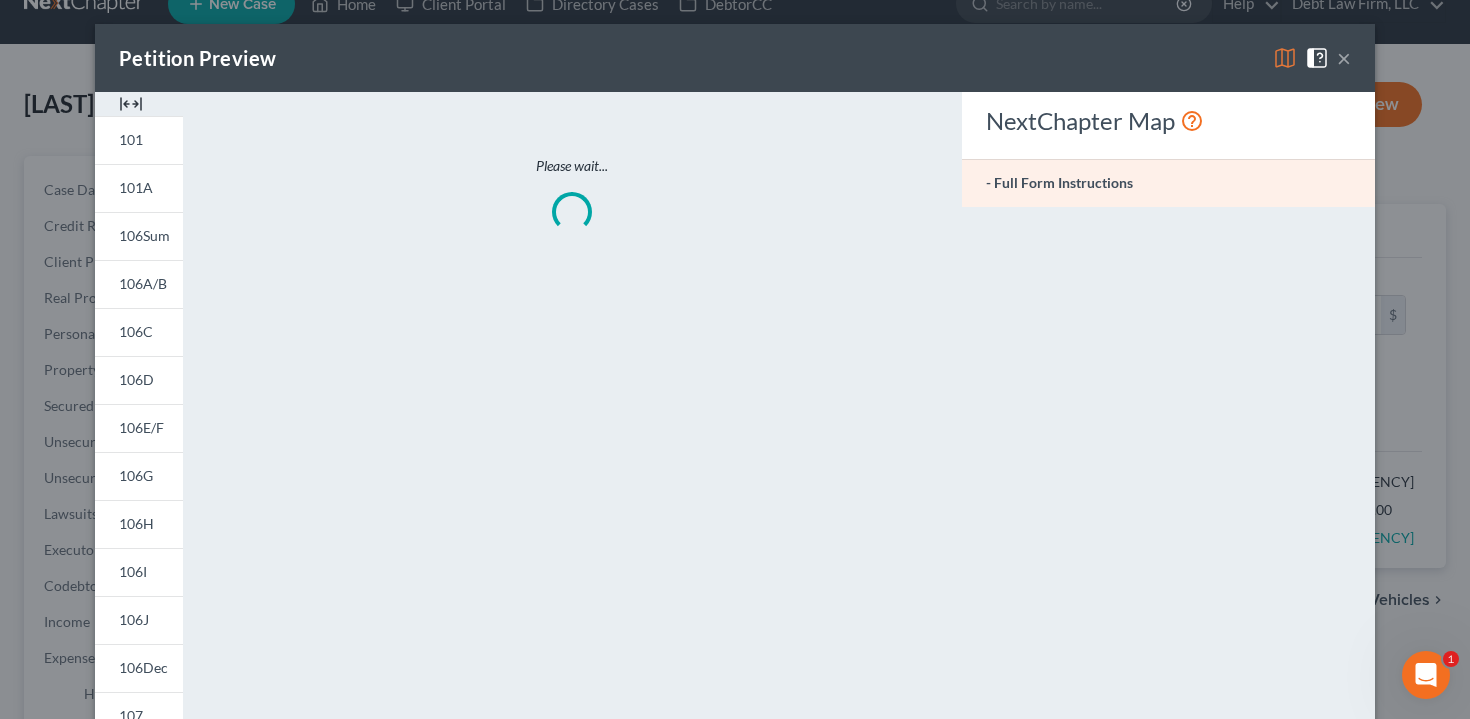 type on "200.00" 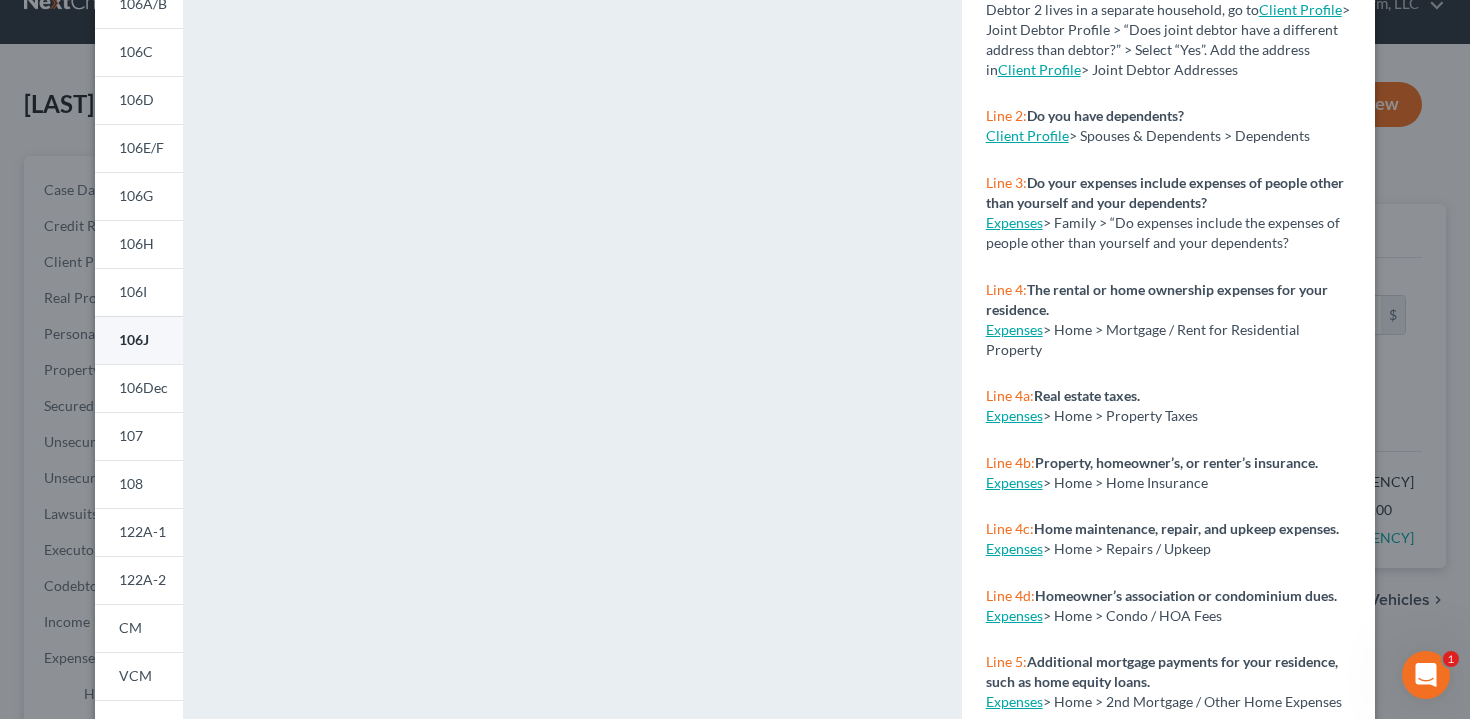 scroll, scrollTop: 310, scrollLeft: 0, axis: vertical 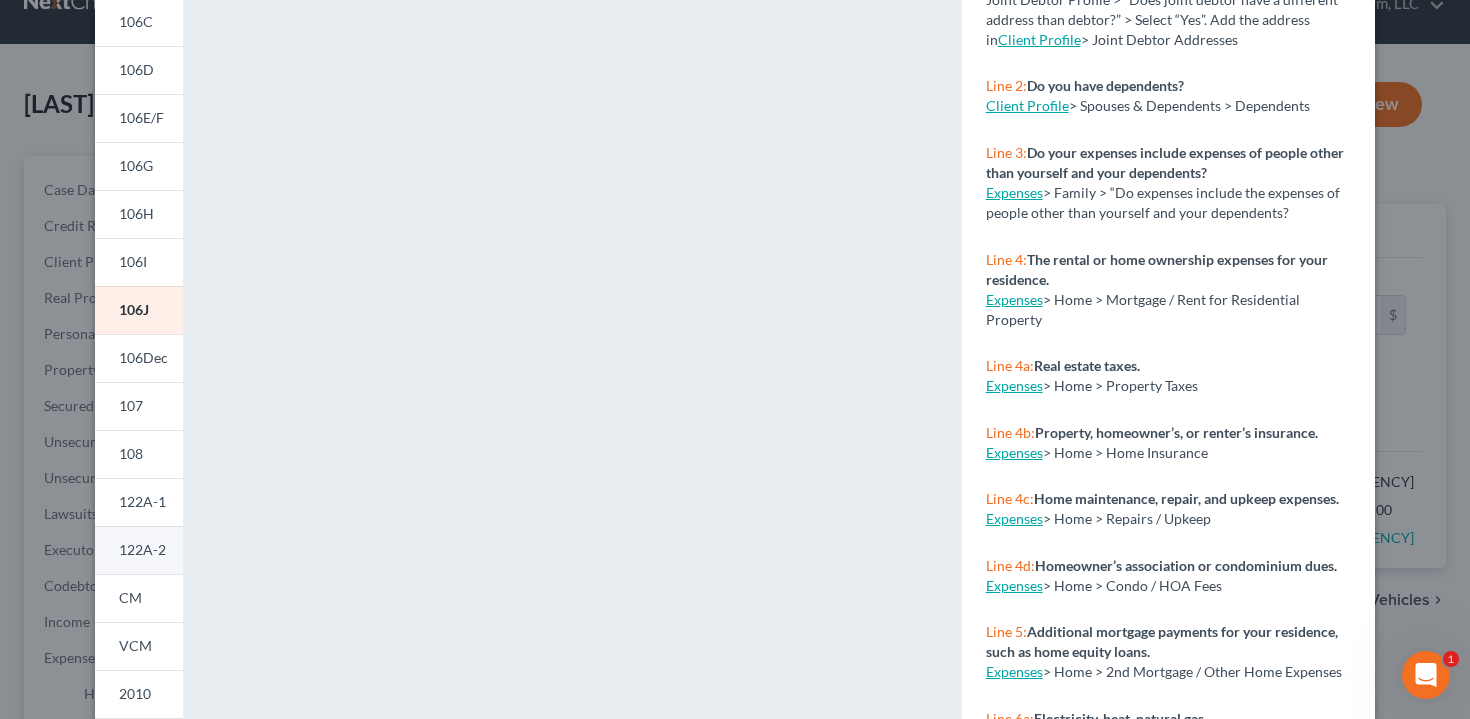 click on "122A-2" at bounding box center [142, 549] 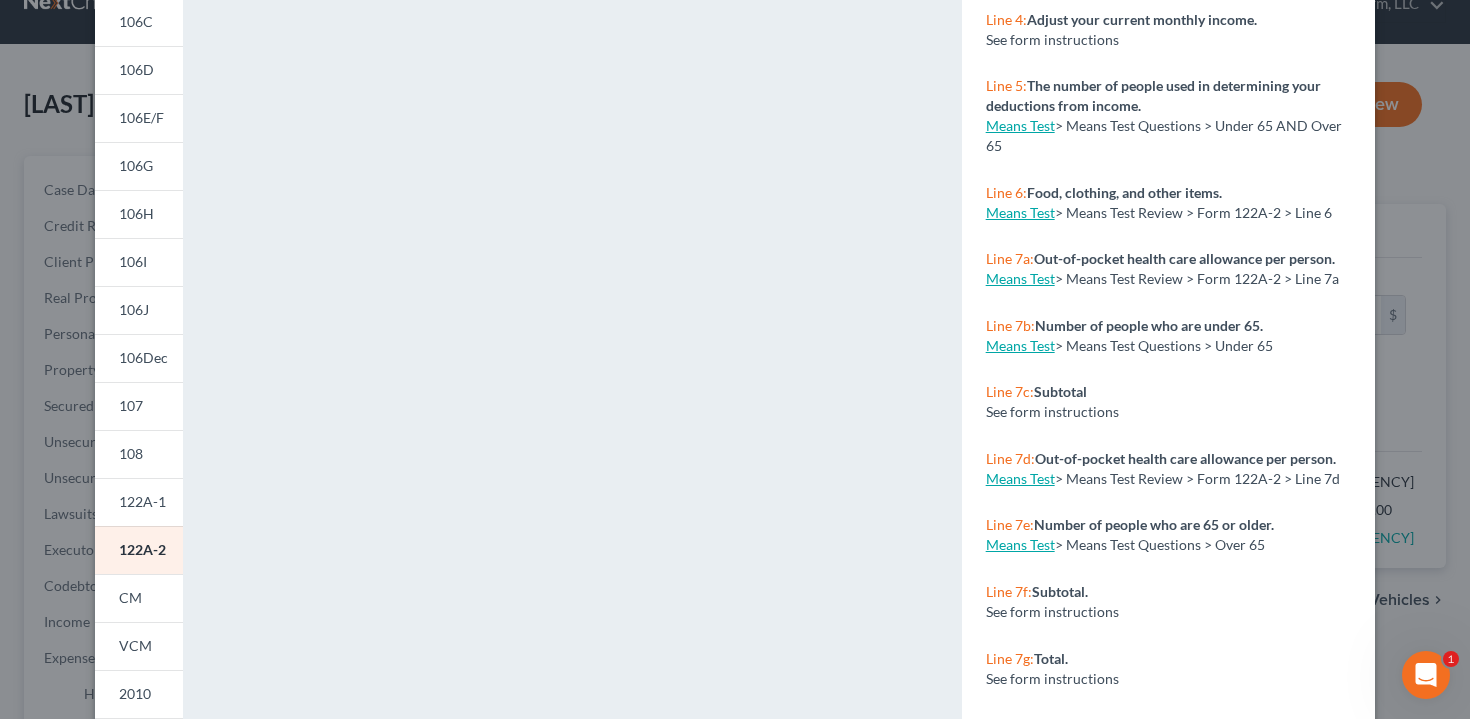 scroll, scrollTop: 146, scrollLeft: 0, axis: vertical 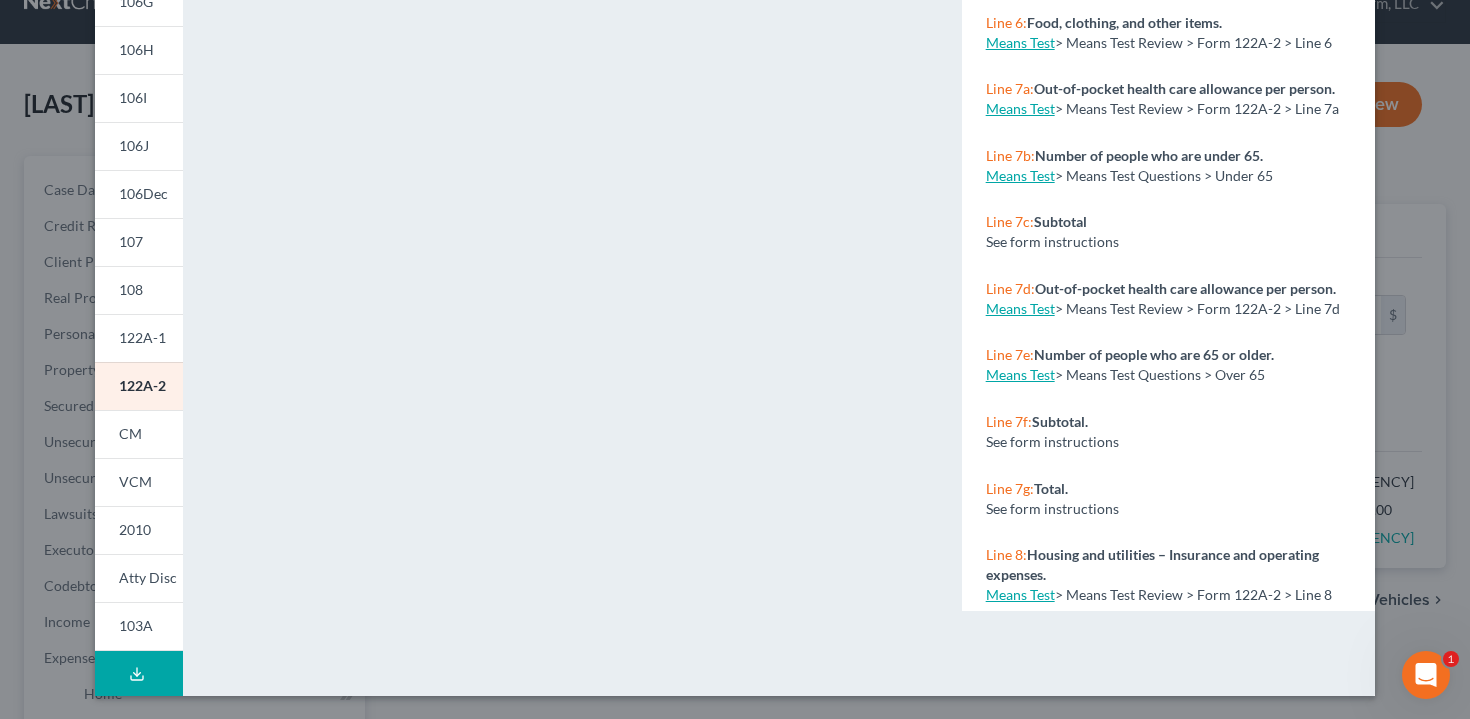 click on "Petition Preview Chapter [NUMBER] Means Test Calculation × [NUMBERS] Download Draft
[PDF_EMBED]
[PDF_LINK]
NextChapter Map   Chapter [NUMBER] Means Test Calculation - Full Form Instructions  Line [NUMBER]:  Copy your total current monthly income.
See form instructions
Line [NUMBER]:  Did you fill out Column B in Part [NUMBER] of Form [NUMBER]–[NUMBER]?
See form instructions
Line [NUMBER]:  Adjust your current monthly income by subtracting any part of your spouse’s income not used to pay for the household expenses of you or your dependents.
Means Test  > Means Test Questions
Line [NUMBER]:" at bounding box center [735, 359] 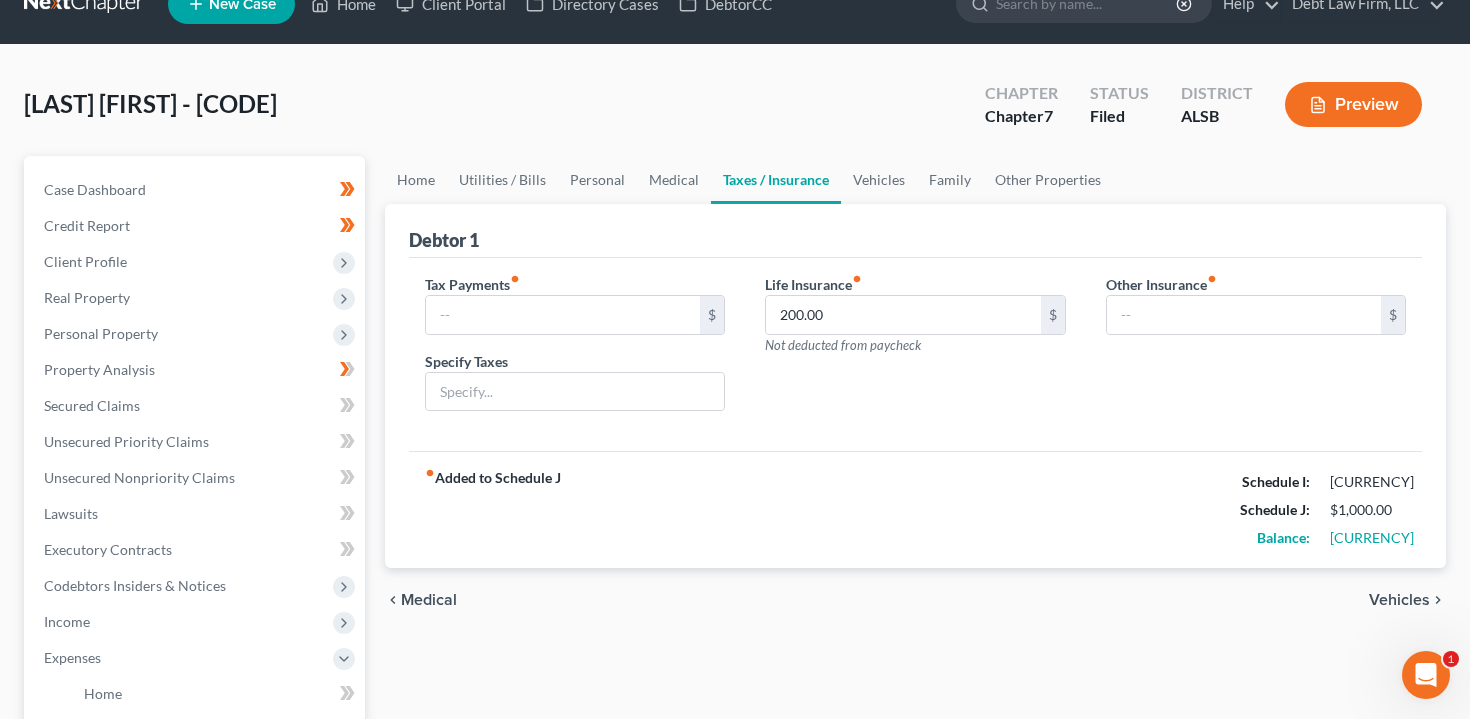 click on "Preview" at bounding box center [1353, 104] 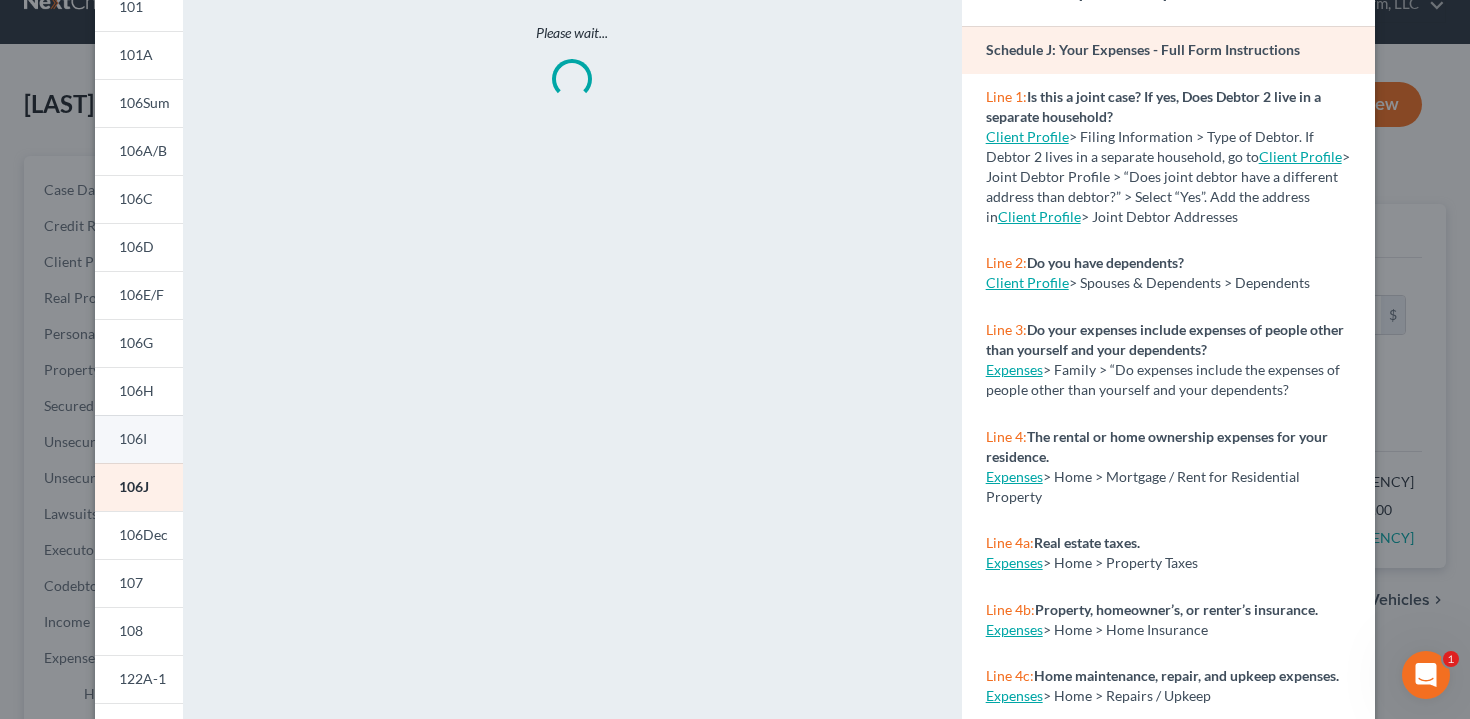 scroll, scrollTop: 414, scrollLeft: 0, axis: vertical 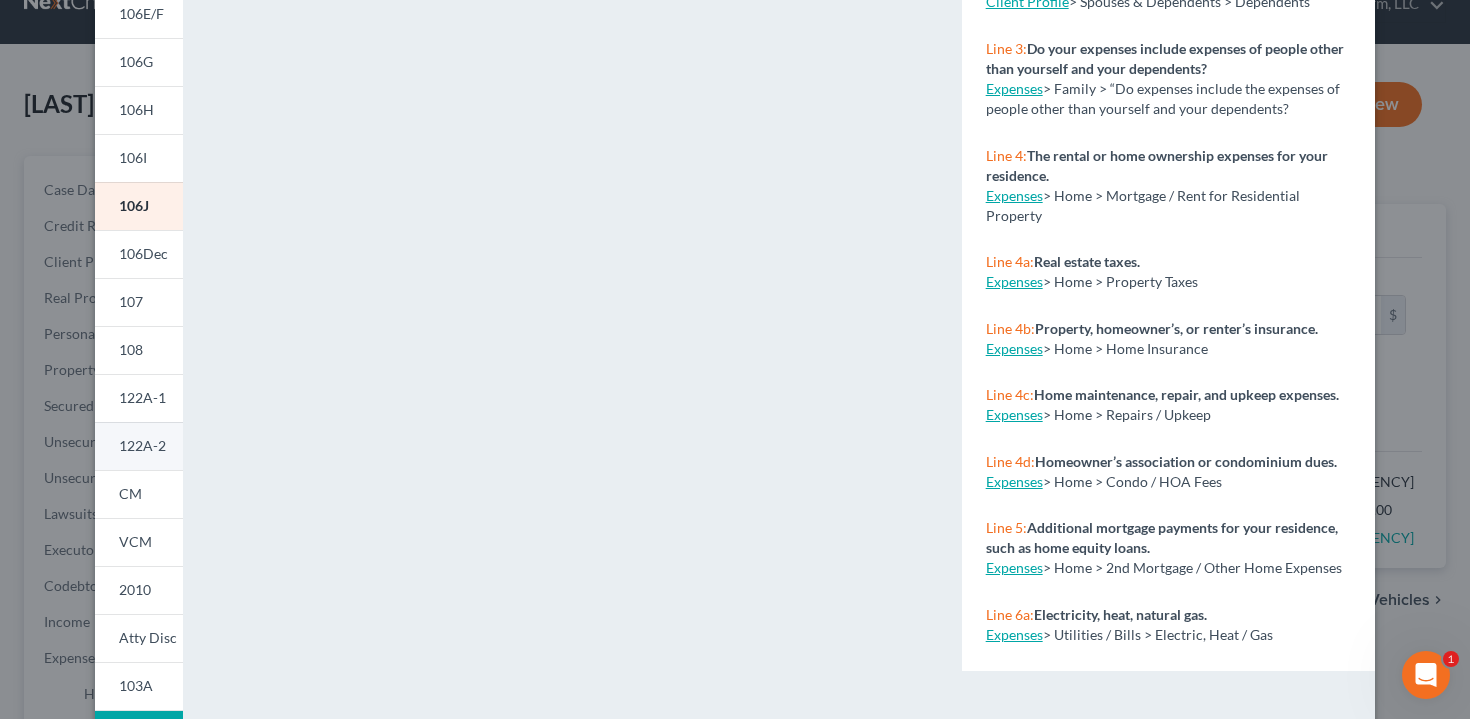 click on "122A-2" at bounding box center (142, 445) 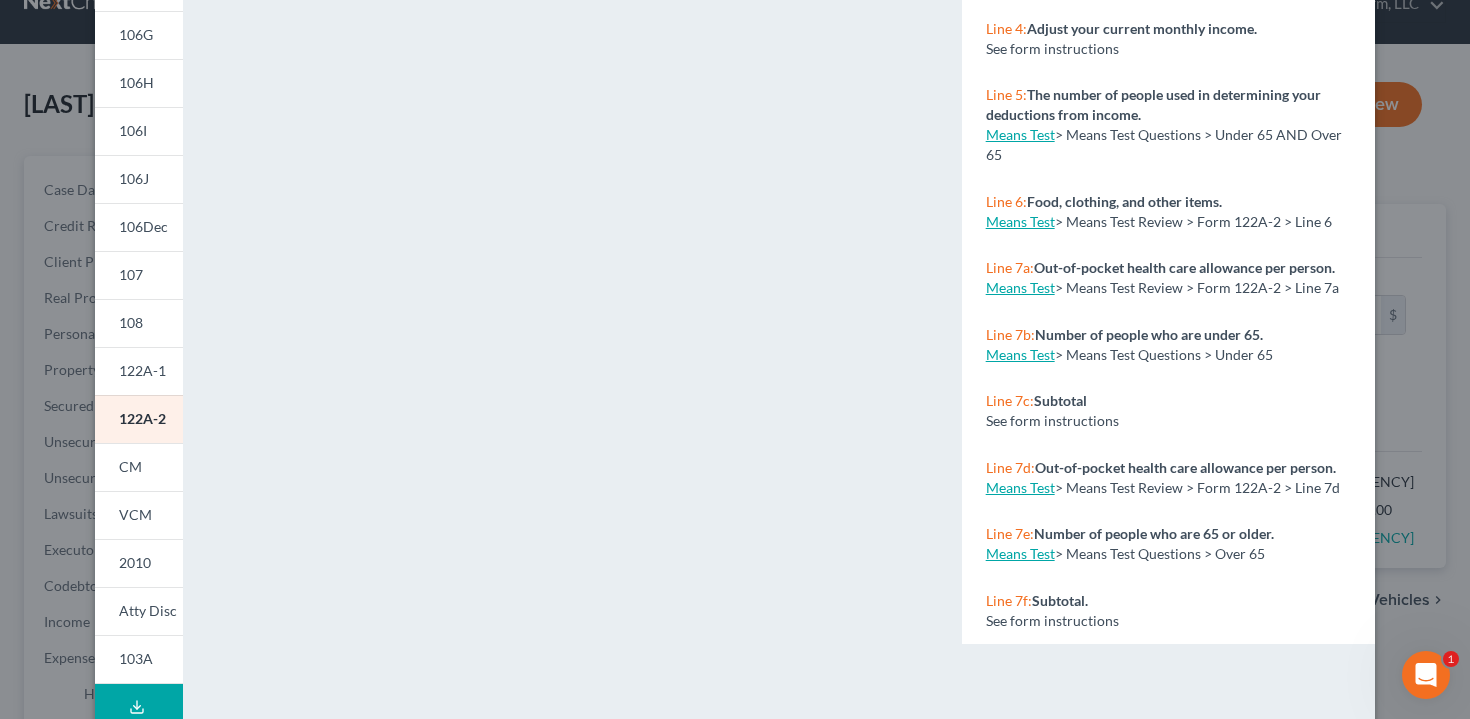 scroll, scrollTop: 446, scrollLeft: 0, axis: vertical 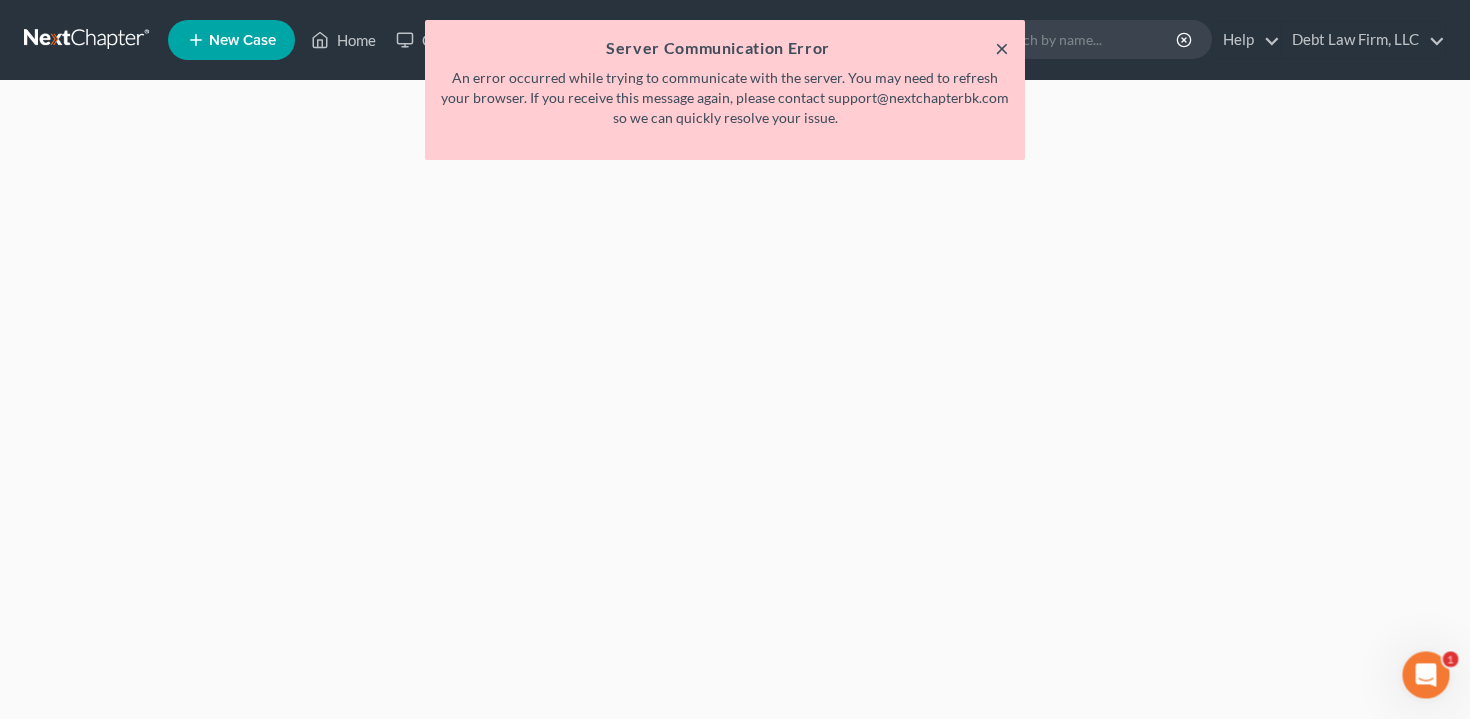 click on "×" at bounding box center (1002, 48) 